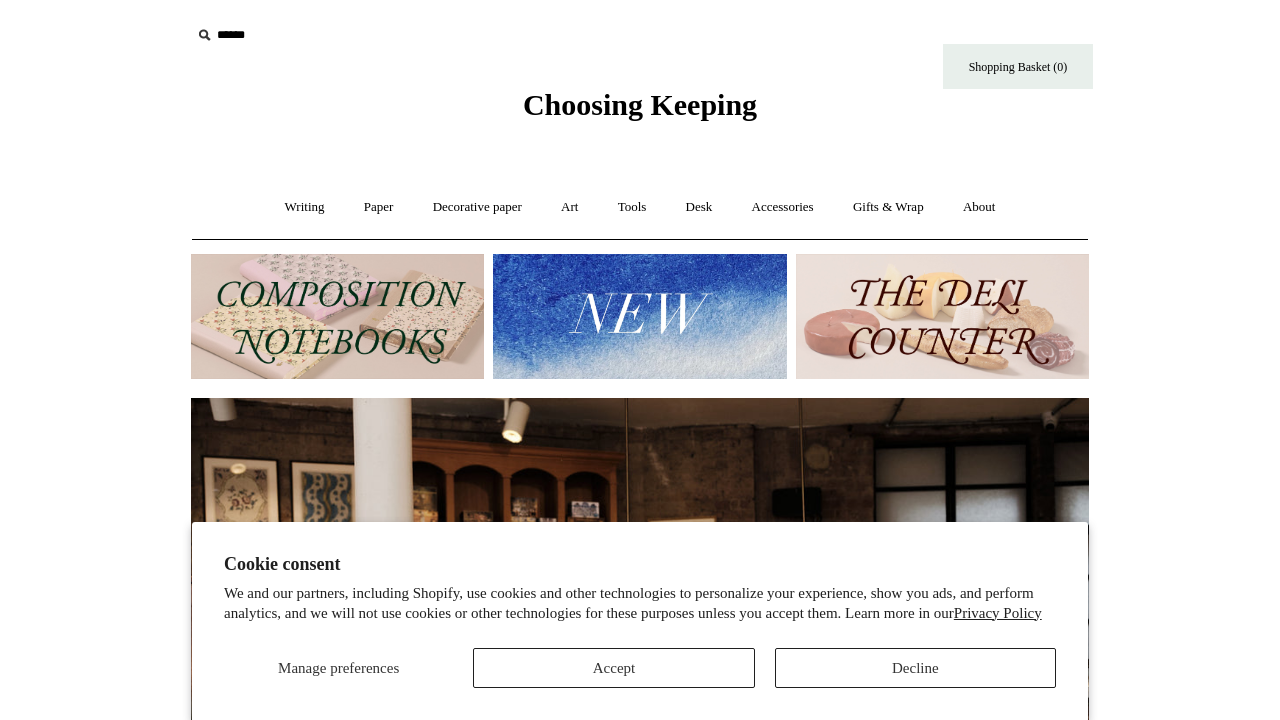 scroll, scrollTop: 0, scrollLeft: 0, axis: both 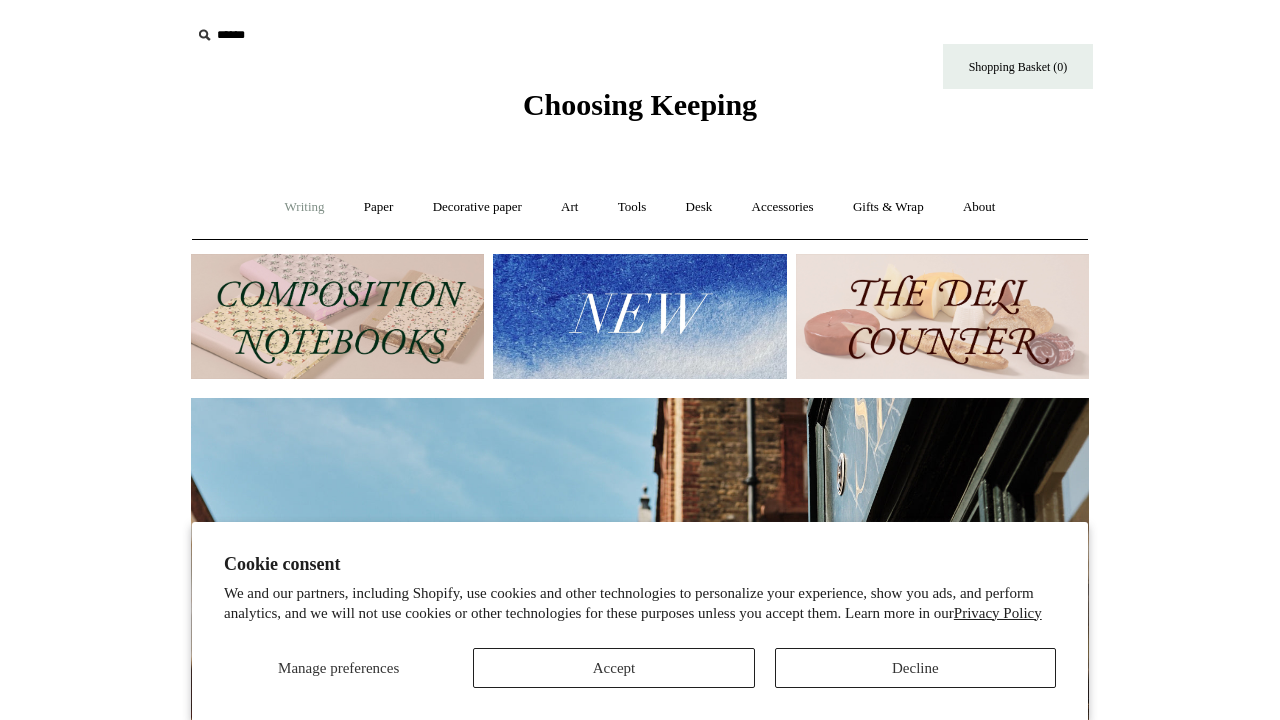 click on "Writing +" at bounding box center [305, 207] 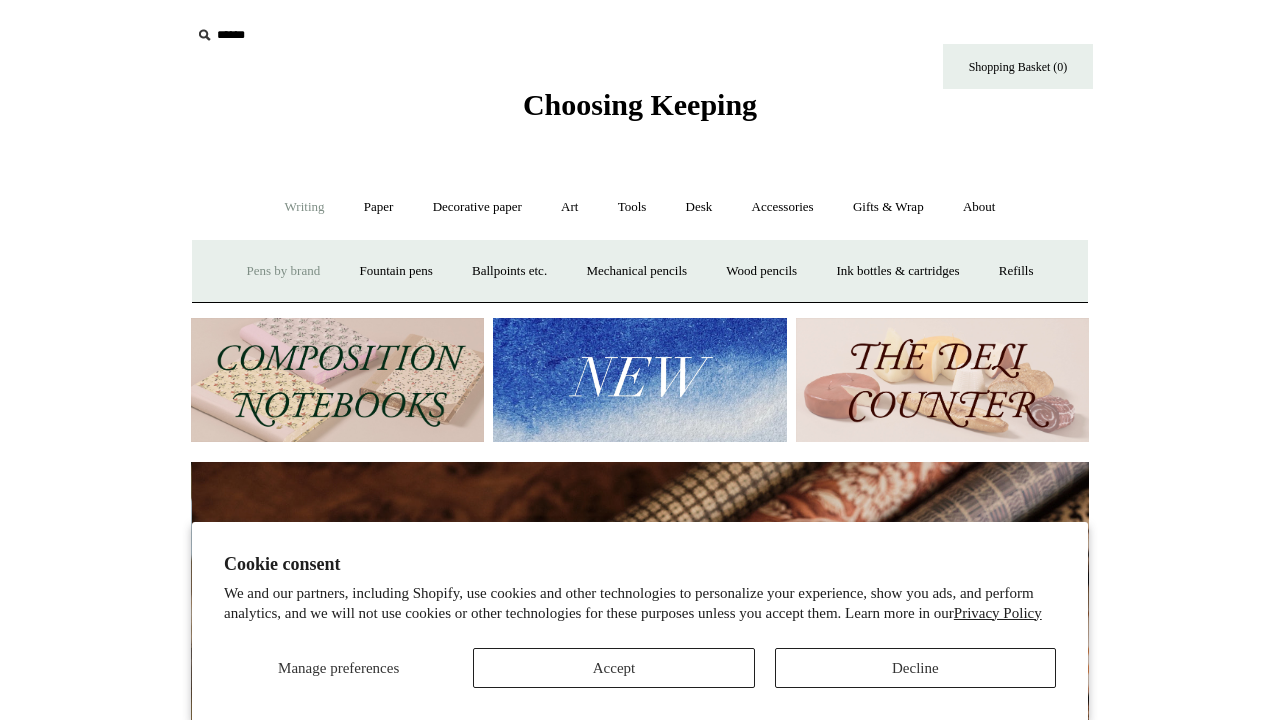 scroll, scrollTop: 0, scrollLeft: 1796, axis: horizontal 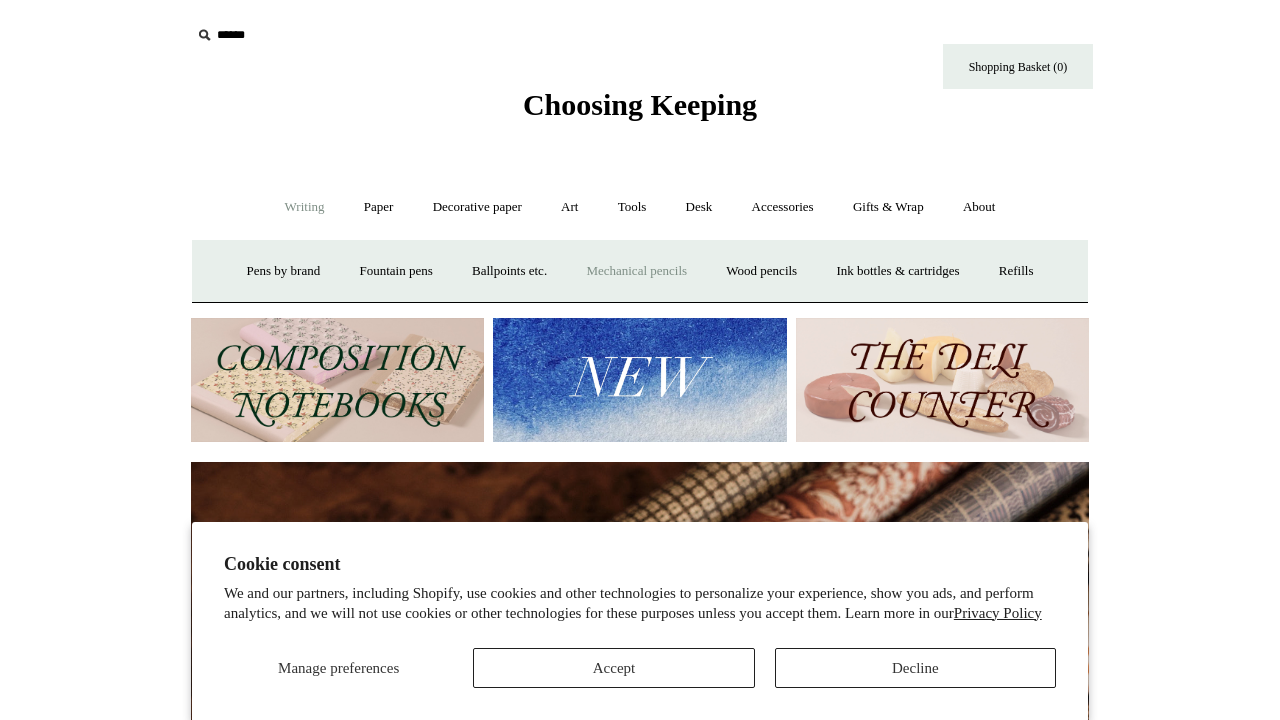 click on "Mechanical pencils +" at bounding box center [636, 271] 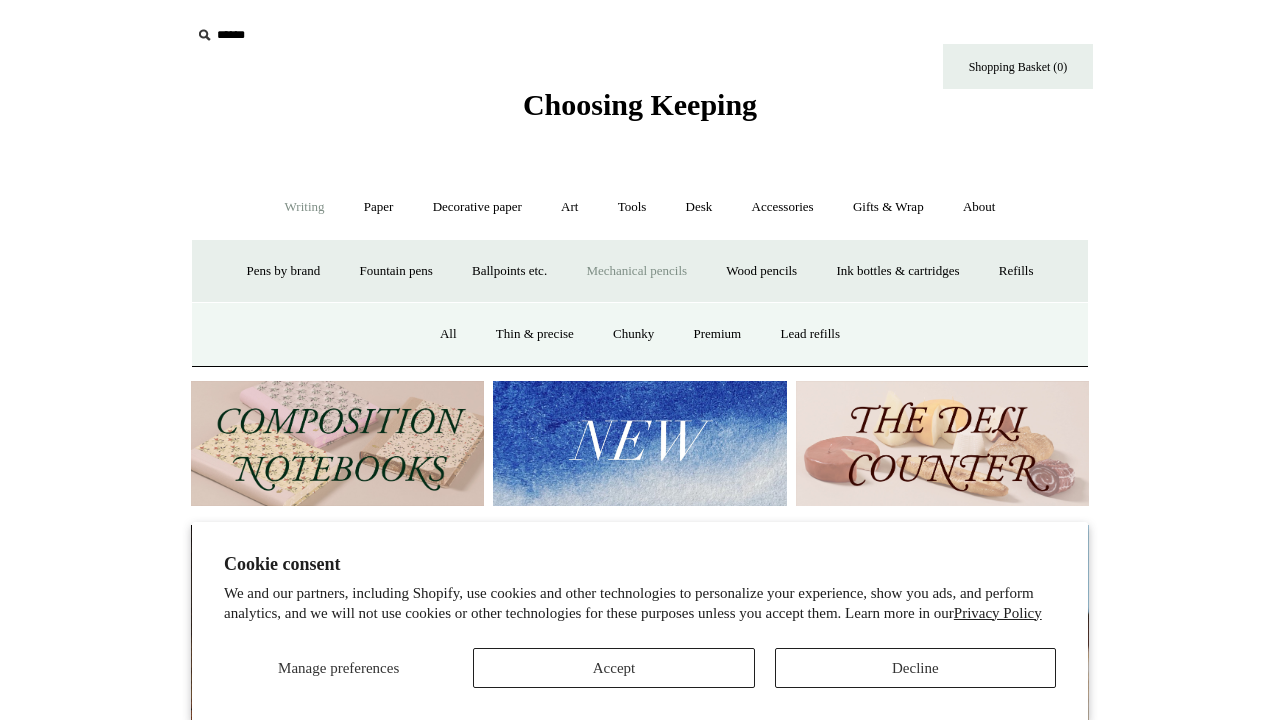 scroll, scrollTop: 0, scrollLeft: 0, axis: both 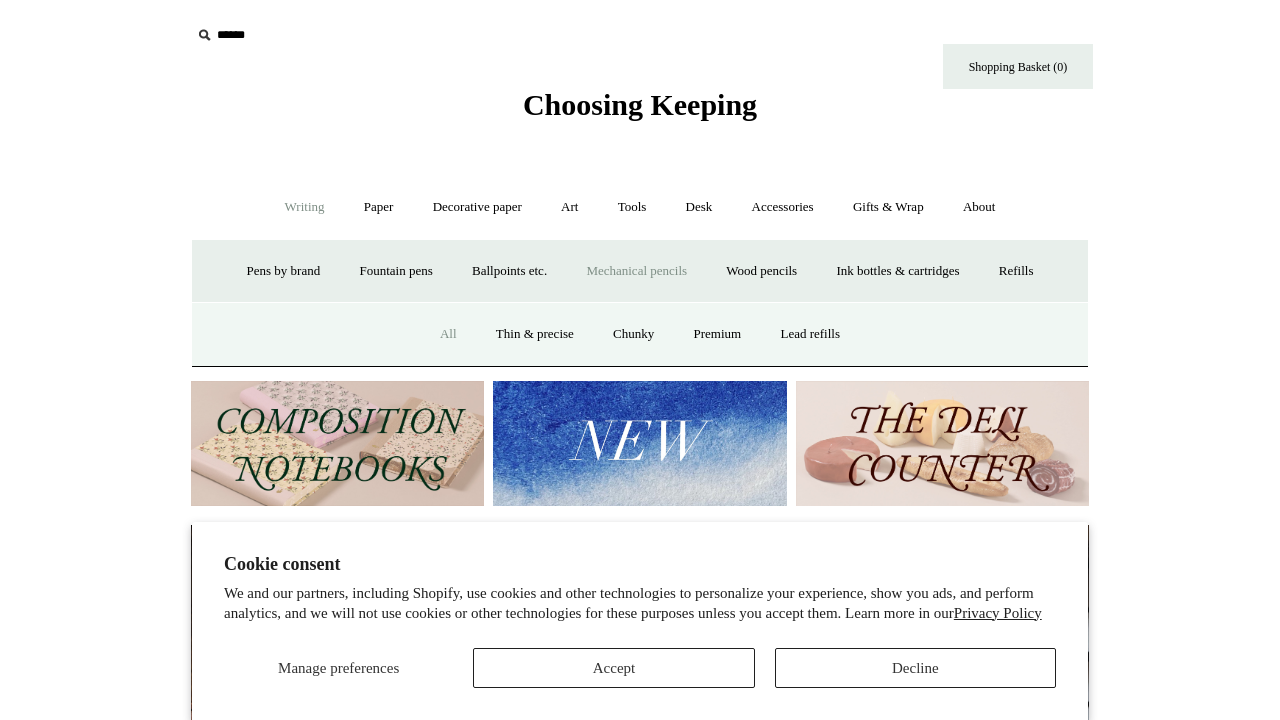click on "All" at bounding box center (448, 334) 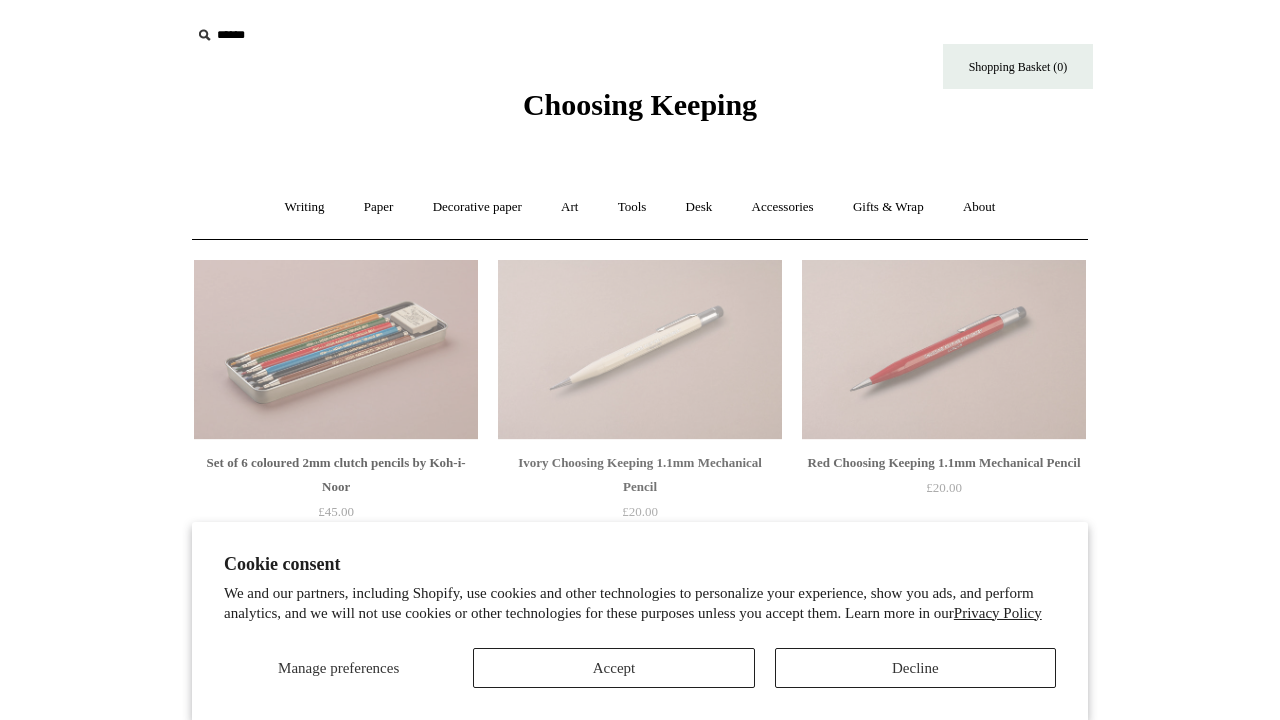 scroll, scrollTop: 0, scrollLeft: 0, axis: both 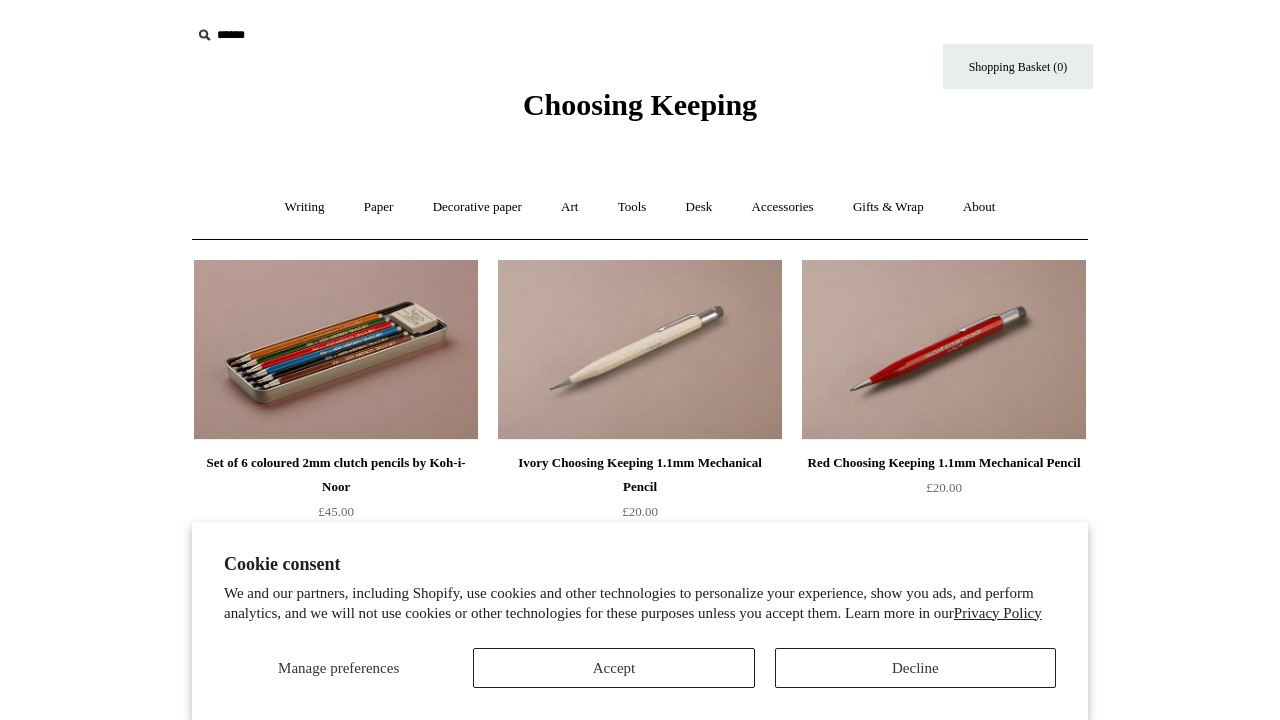 click on "Decline" at bounding box center (915, 668) 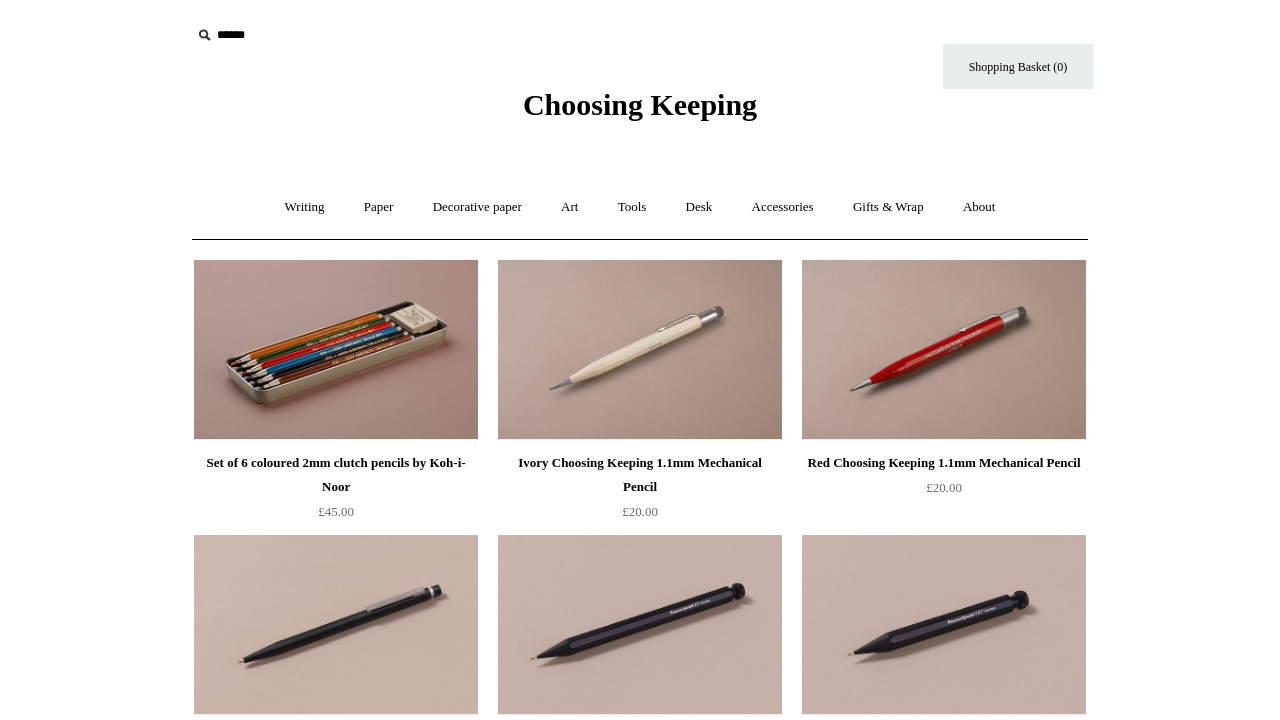 scroll, scrollTop: 0, scrollLeft: 0, axis: both 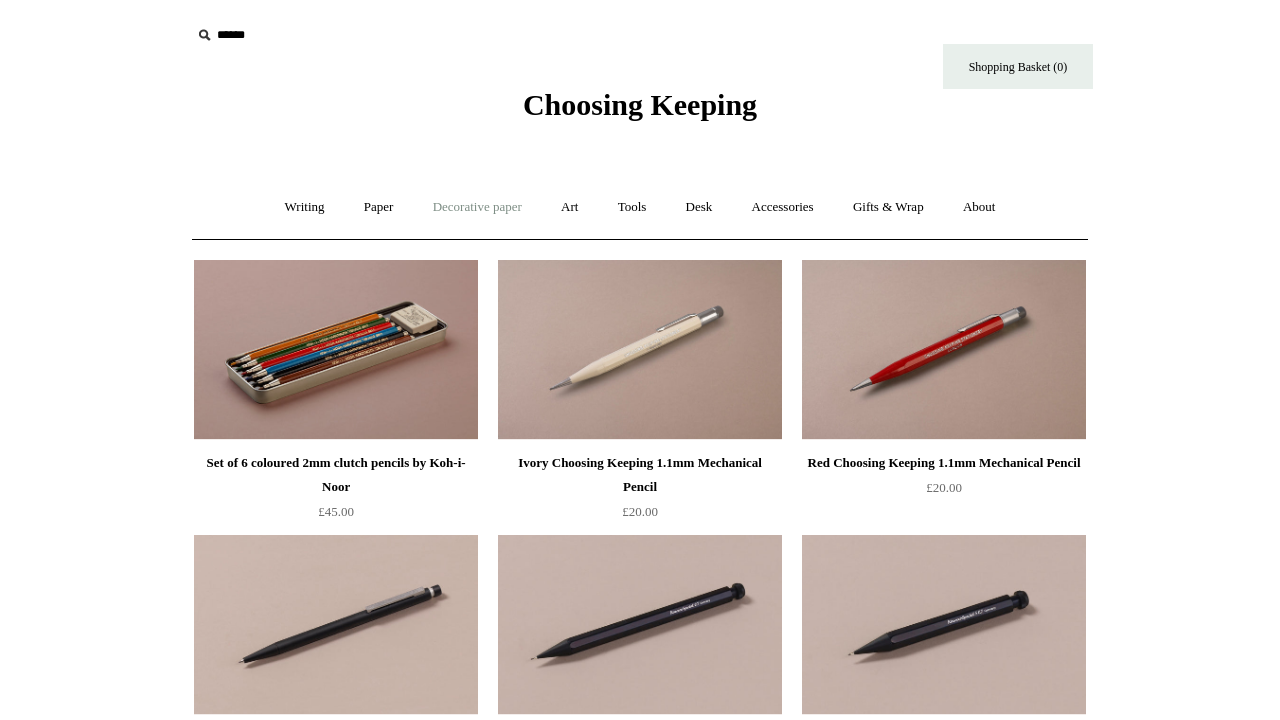 click on "Decorative paper +" at bounding box center [477, 207] 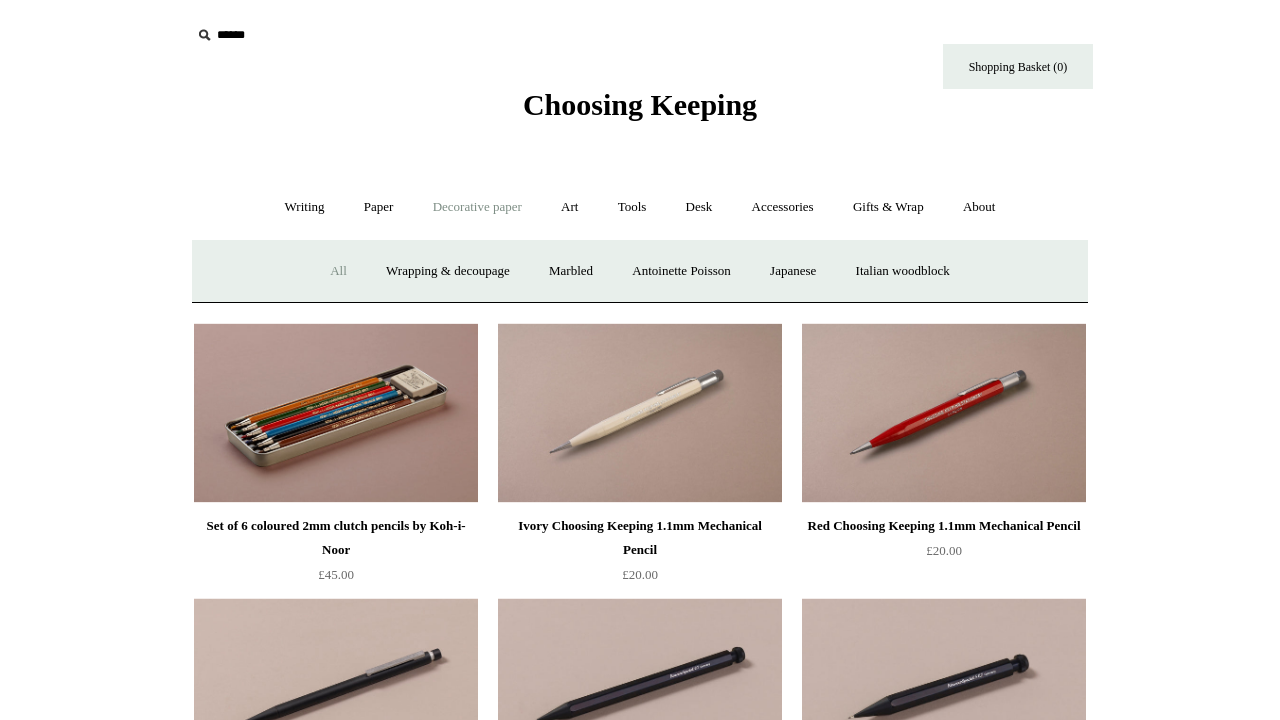 click on "All" at bounding box center (338, 271) 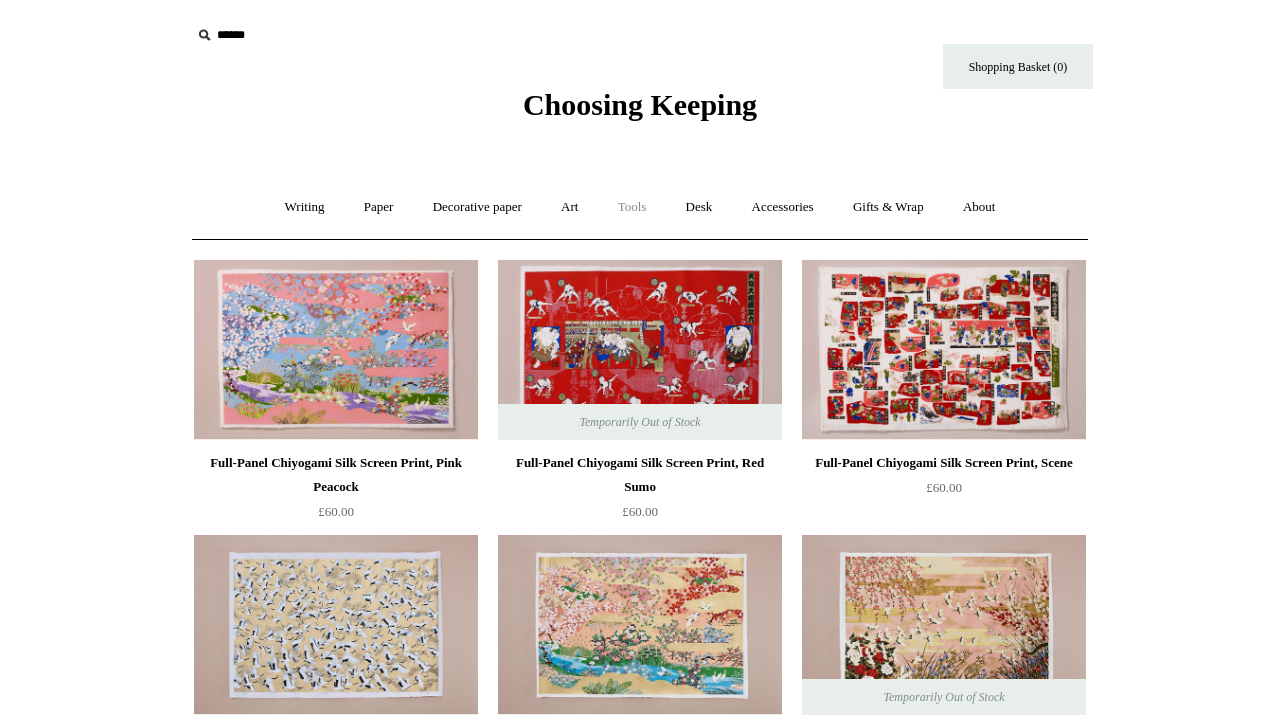 scroll, scrollTop: 0, scrollLeft: 0, axis: both 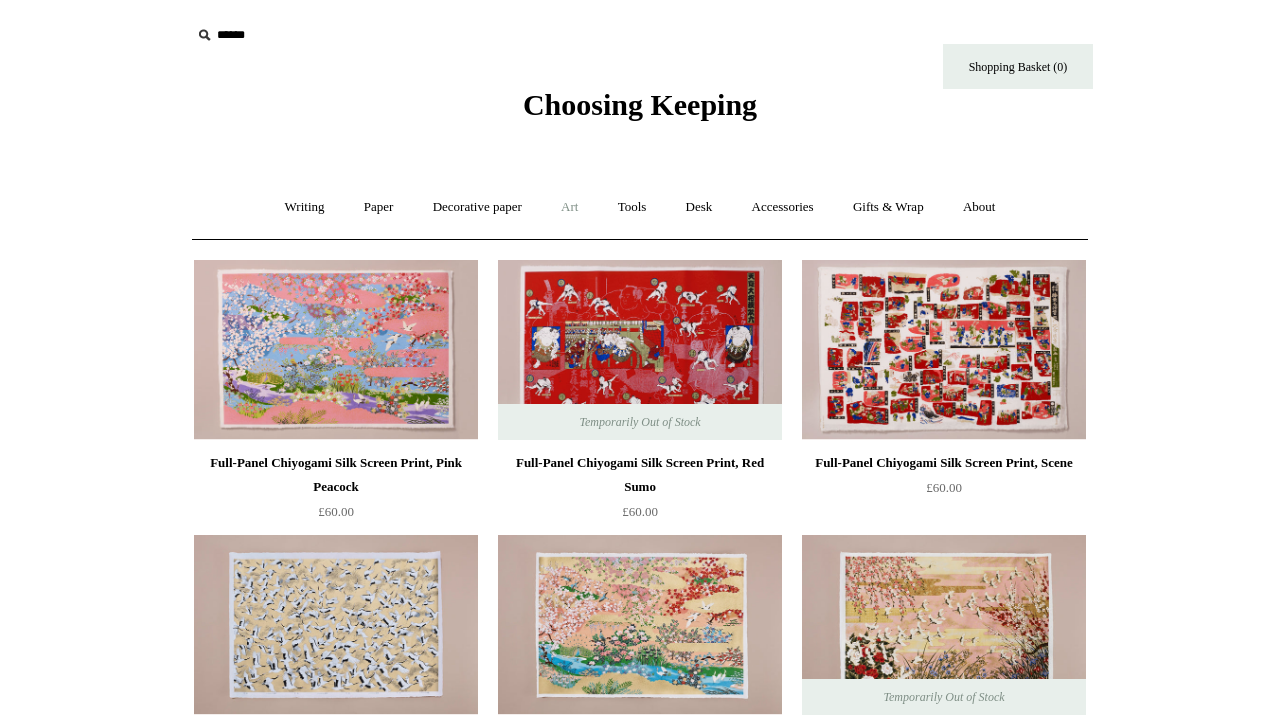 click on "Art +" at bounding box center [569, 207] 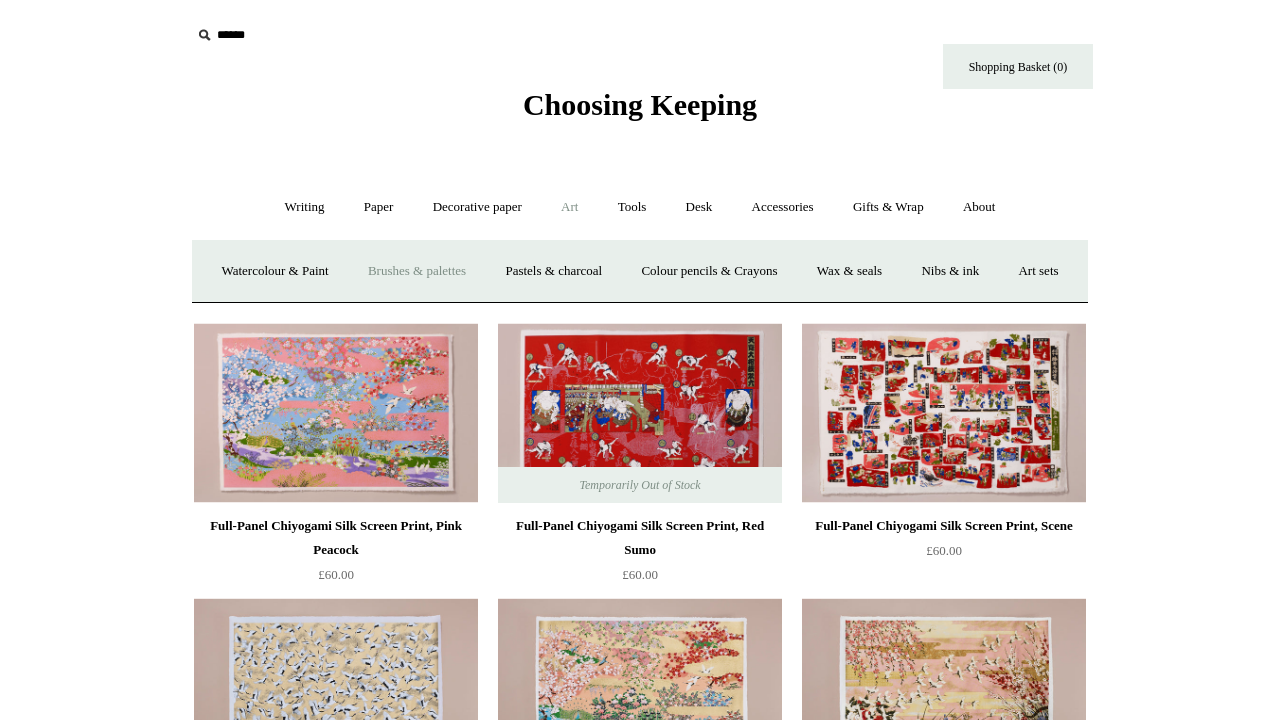 click on "Brushes & palettes" at bounding box center (417, 271) 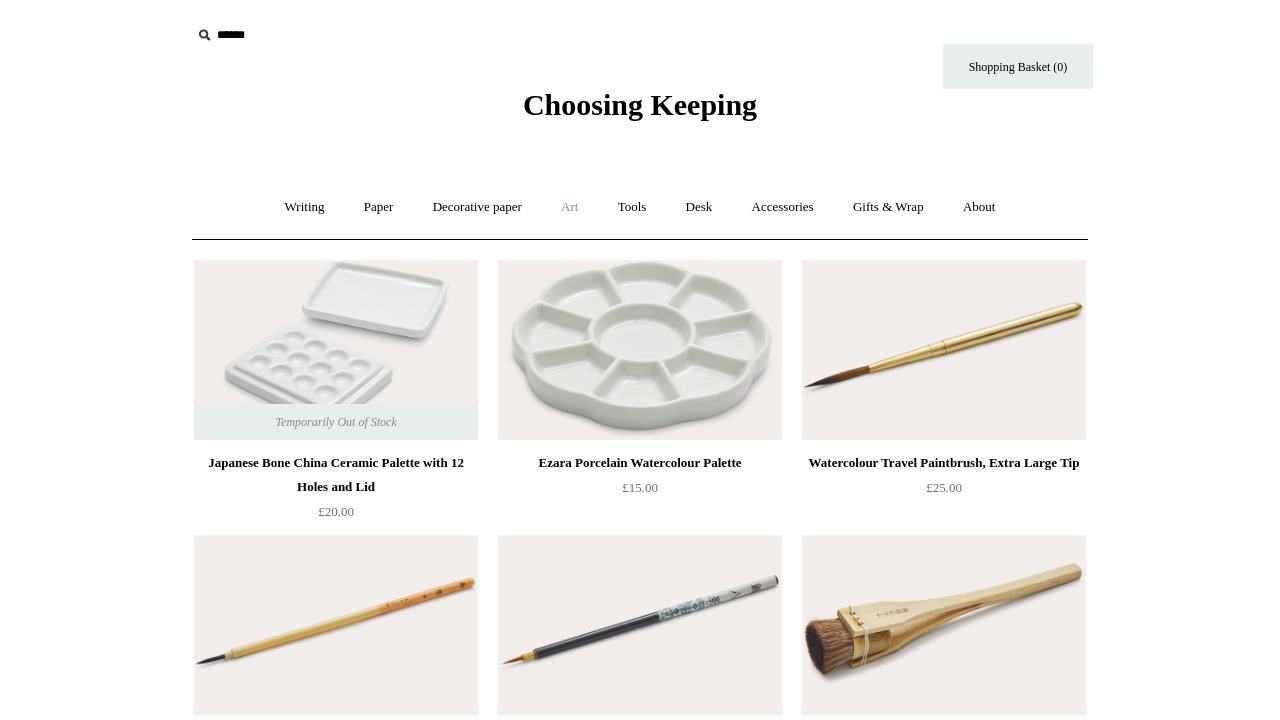 scroll, scrollTop: 0, scrollLeft: 0, axis: both 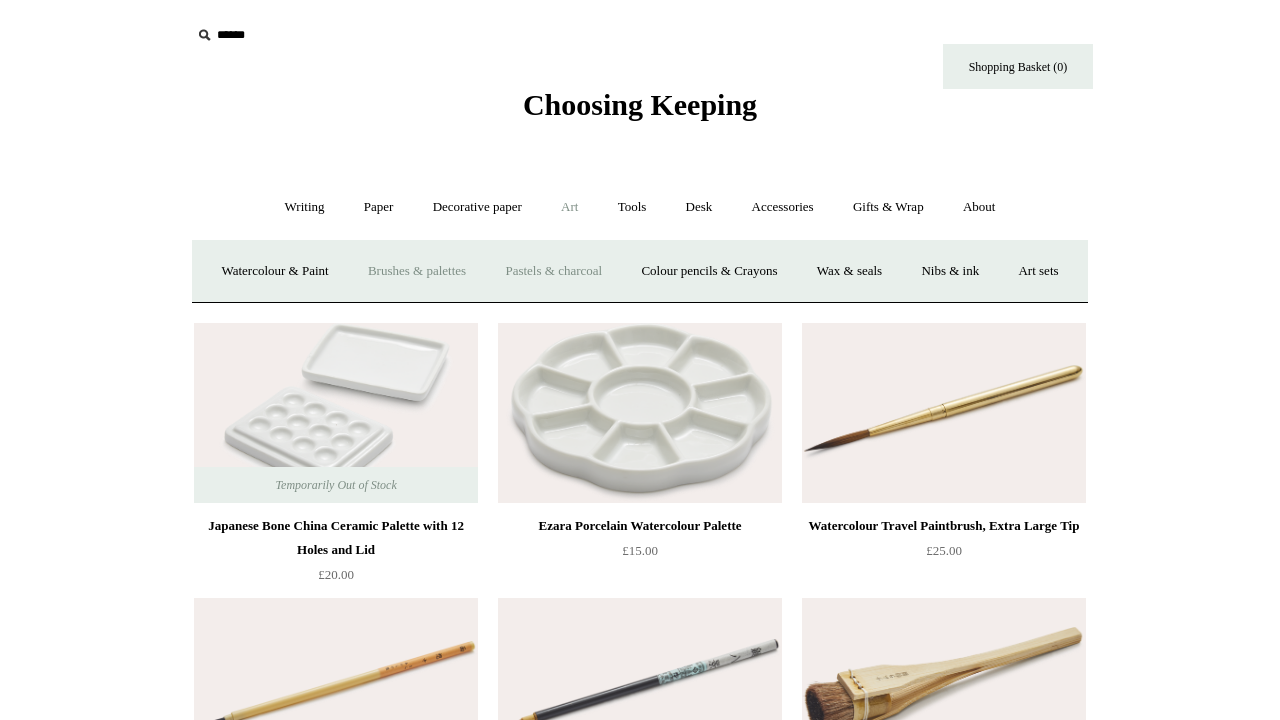 click on "Pastels & charcoal" at bounding box center [553, 271] 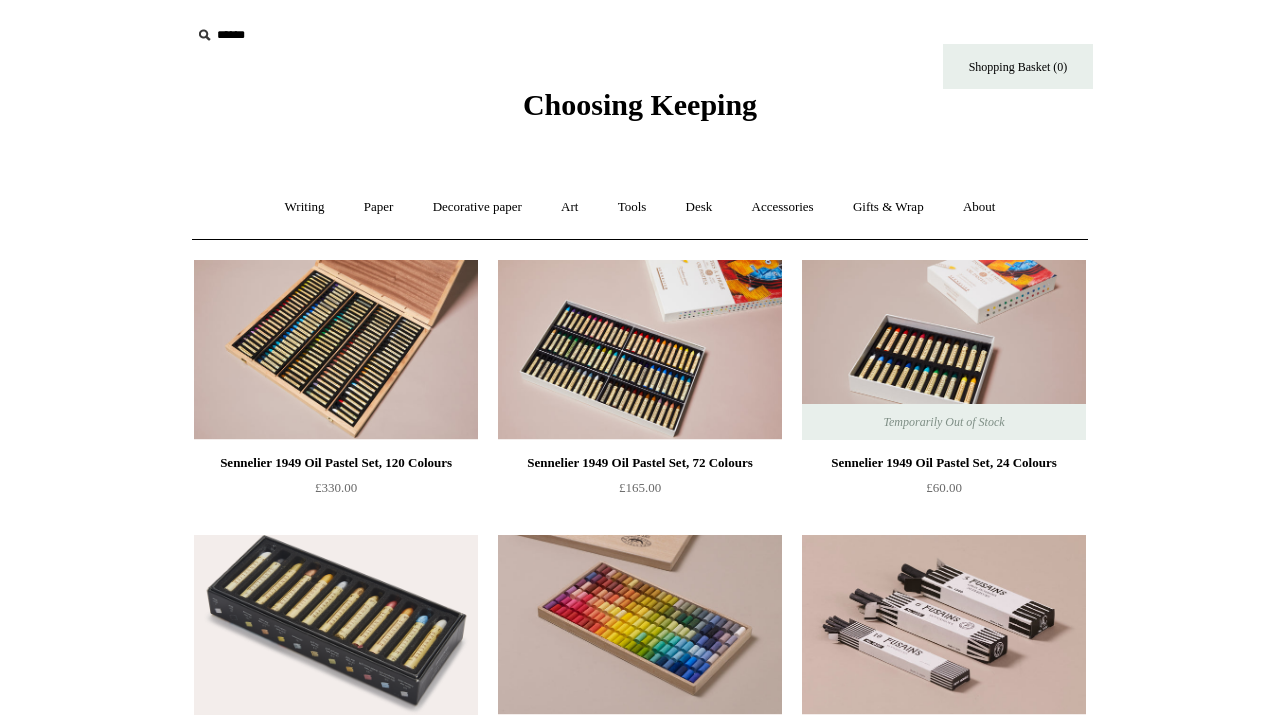 scroll, scrollTop: 0, scrollLeft: 0, axis: both 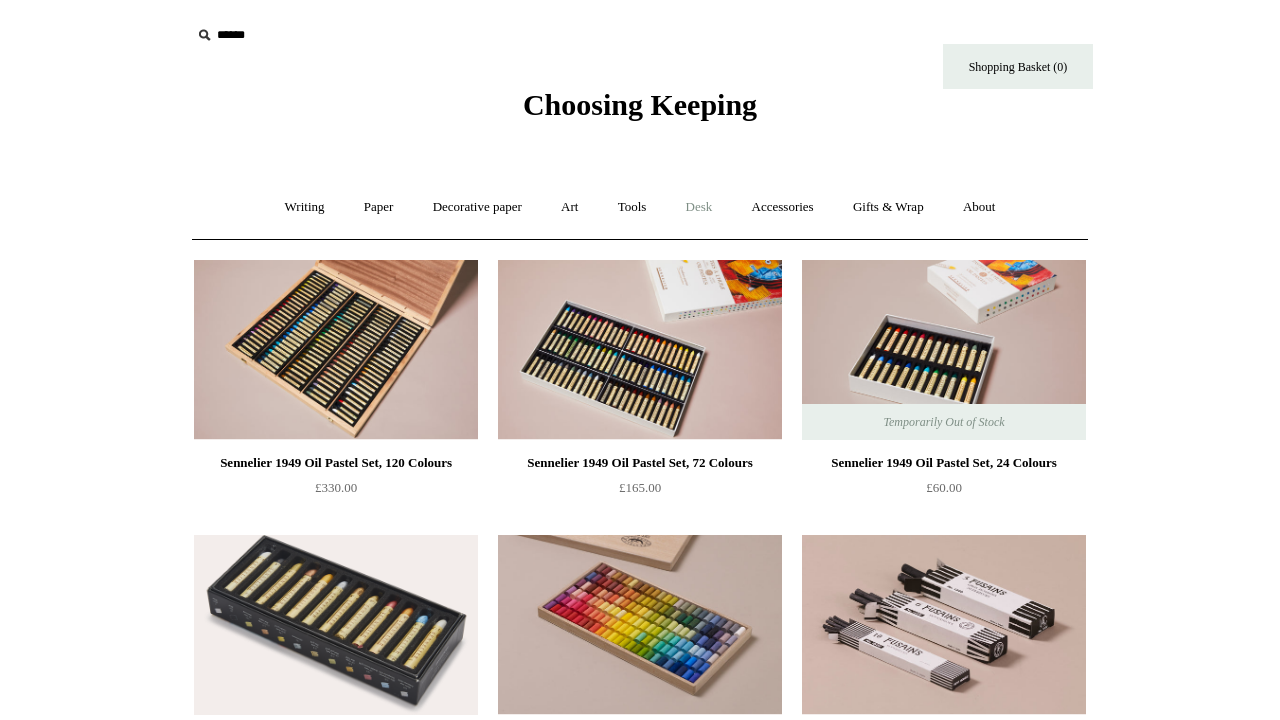 click on "Desk +" at bounding box center [699, 207] 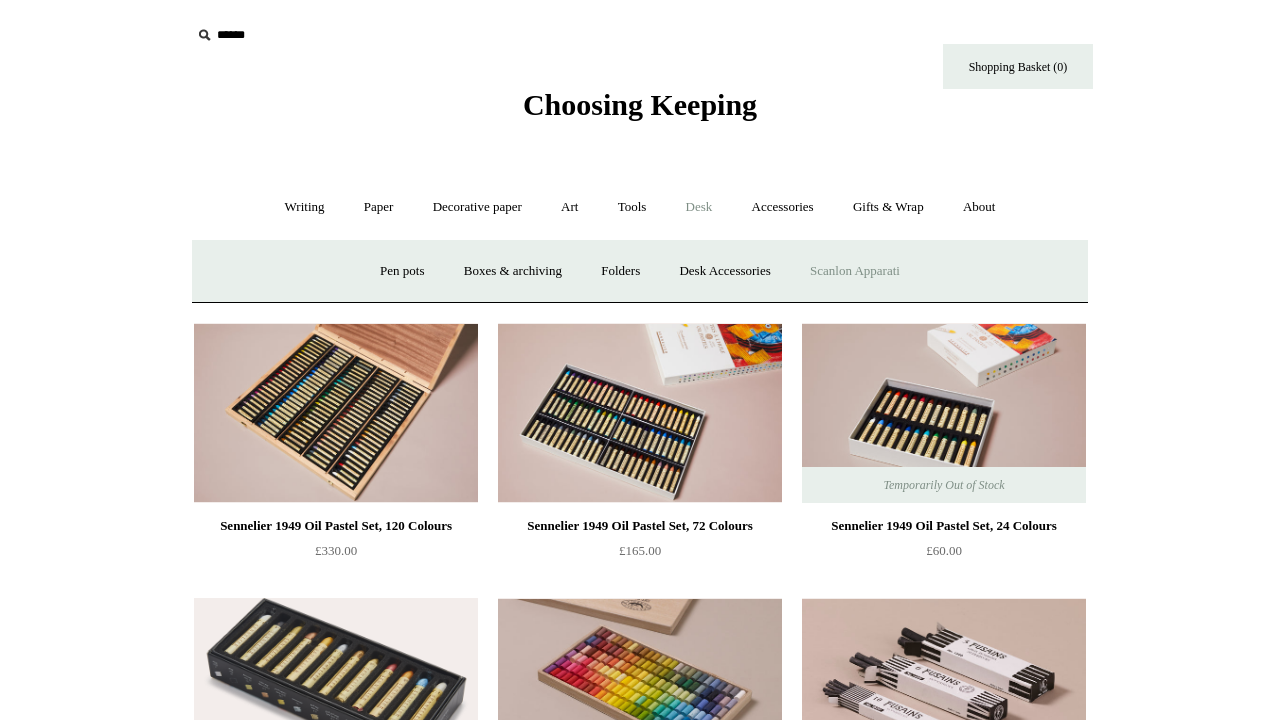 click on "Scanlon Apparati" at bounding box center [855, 271] 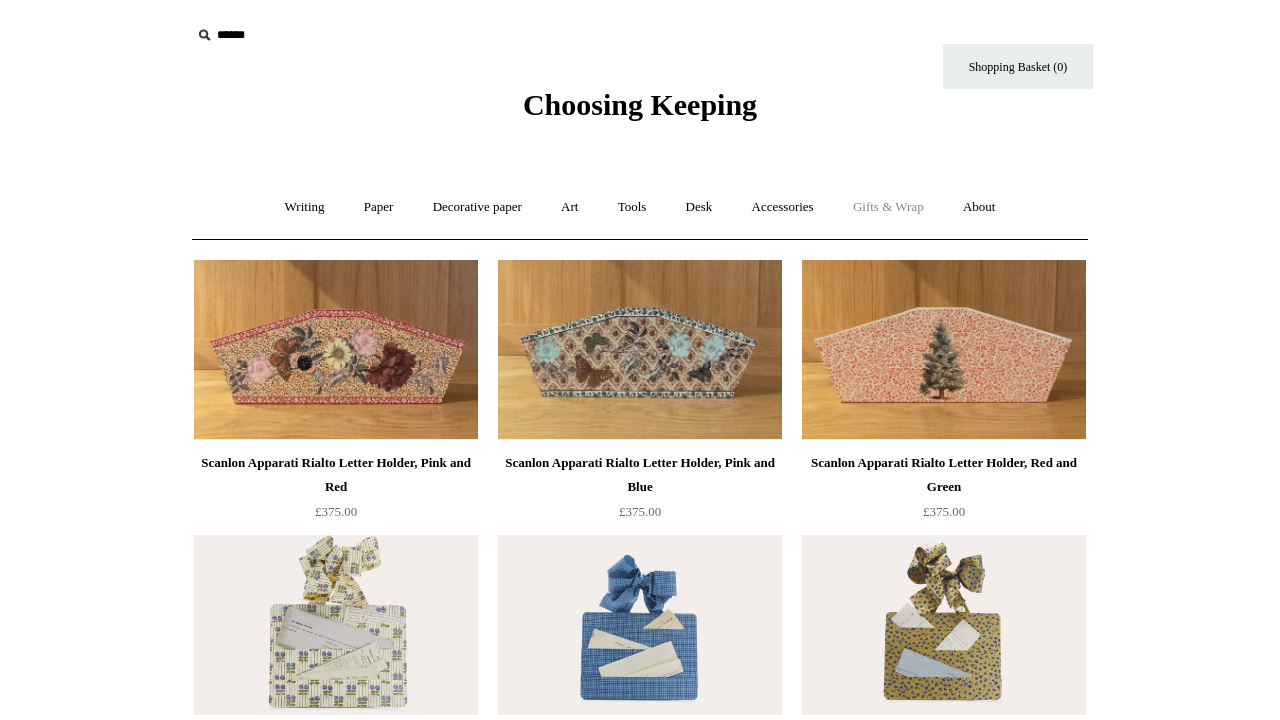 scroll, scrollTop: 0, scrollLeft: 0, axis: both 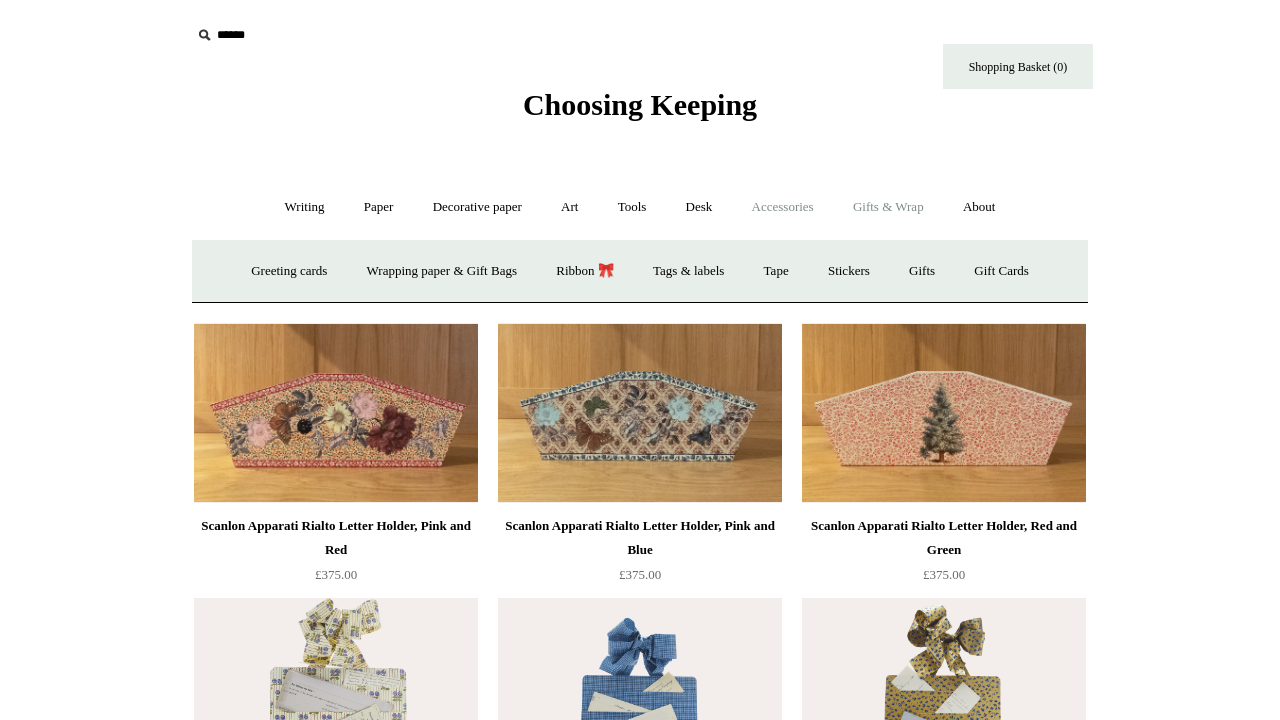 click on "Accessories +" at bounding box center (783, 207) 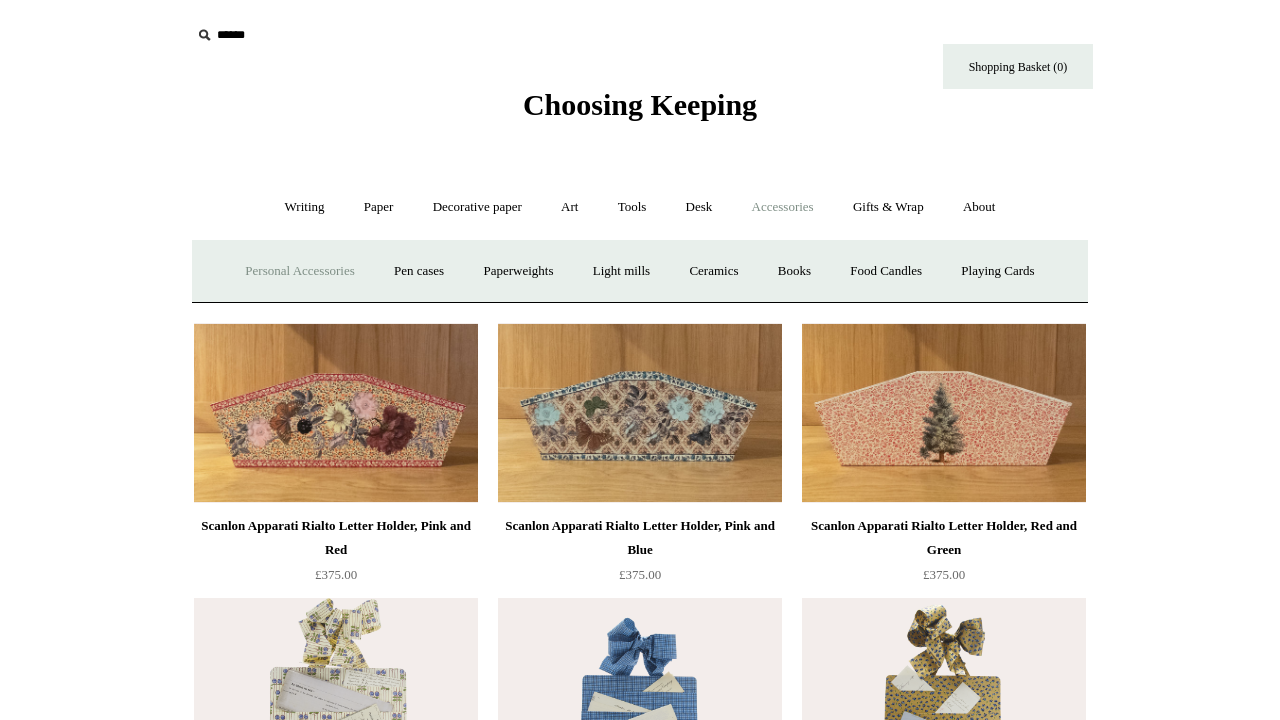 click on "Personal Accessories +" at bounding box center [299, 271] 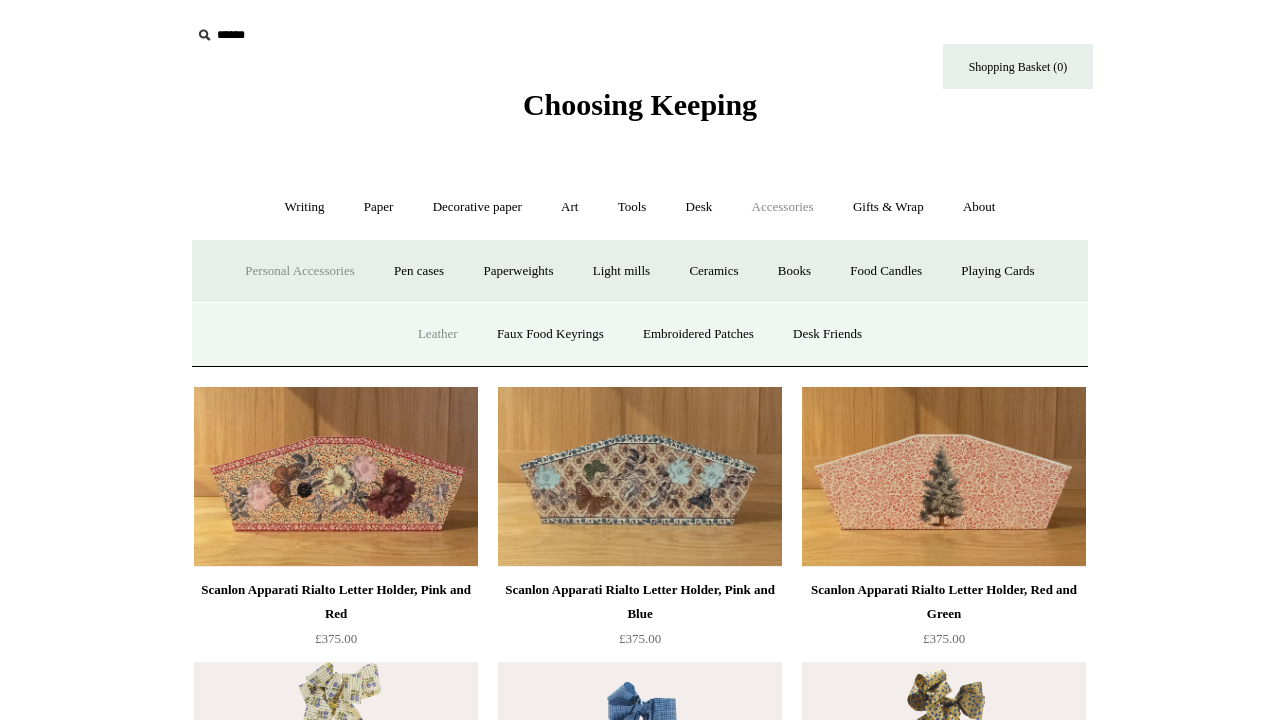 click on "Leather" at bounding box center (438, 334) 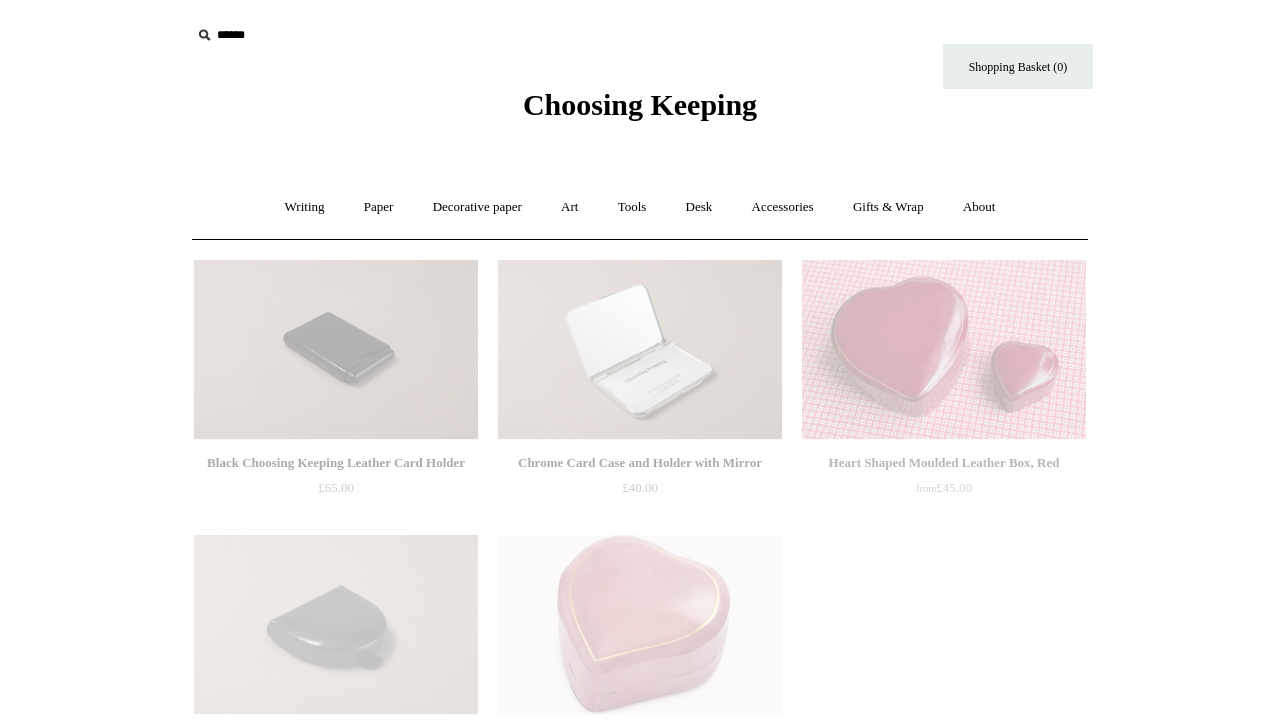 scroll, scrollTop: 0, scrollLeft: 0, axis: both 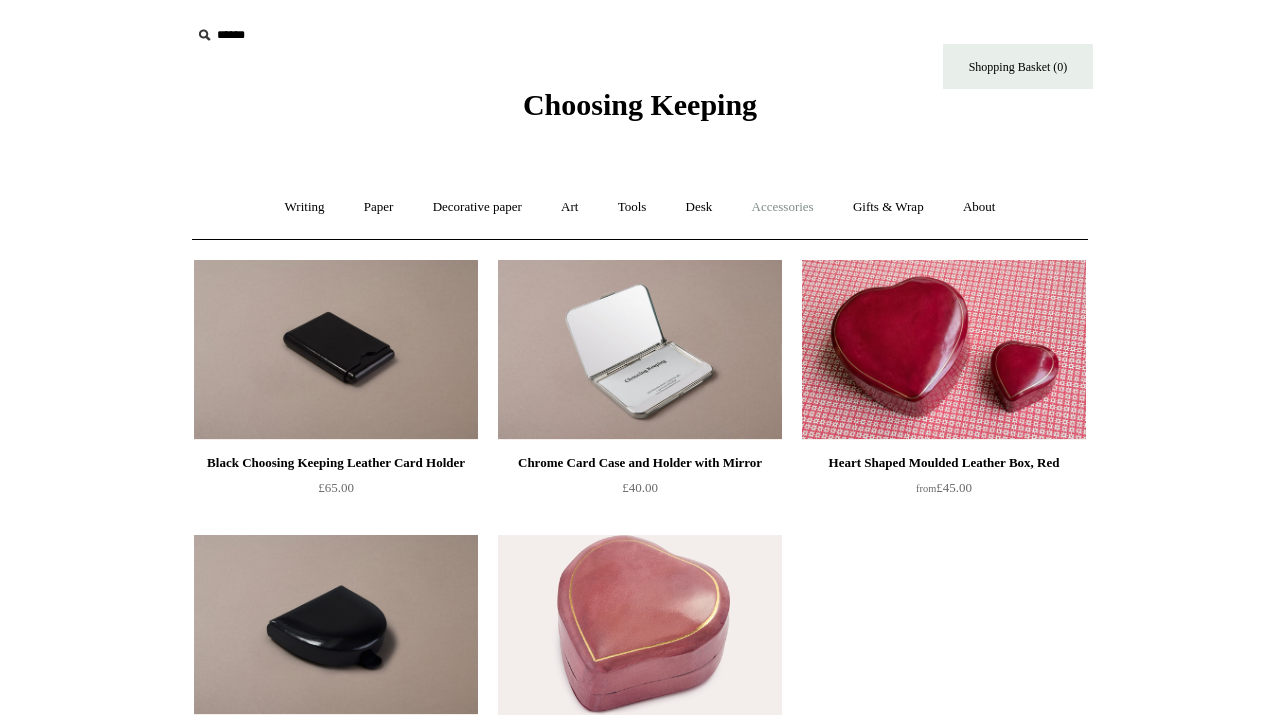 click on "Accessories +" at bounding box center (783, 207) 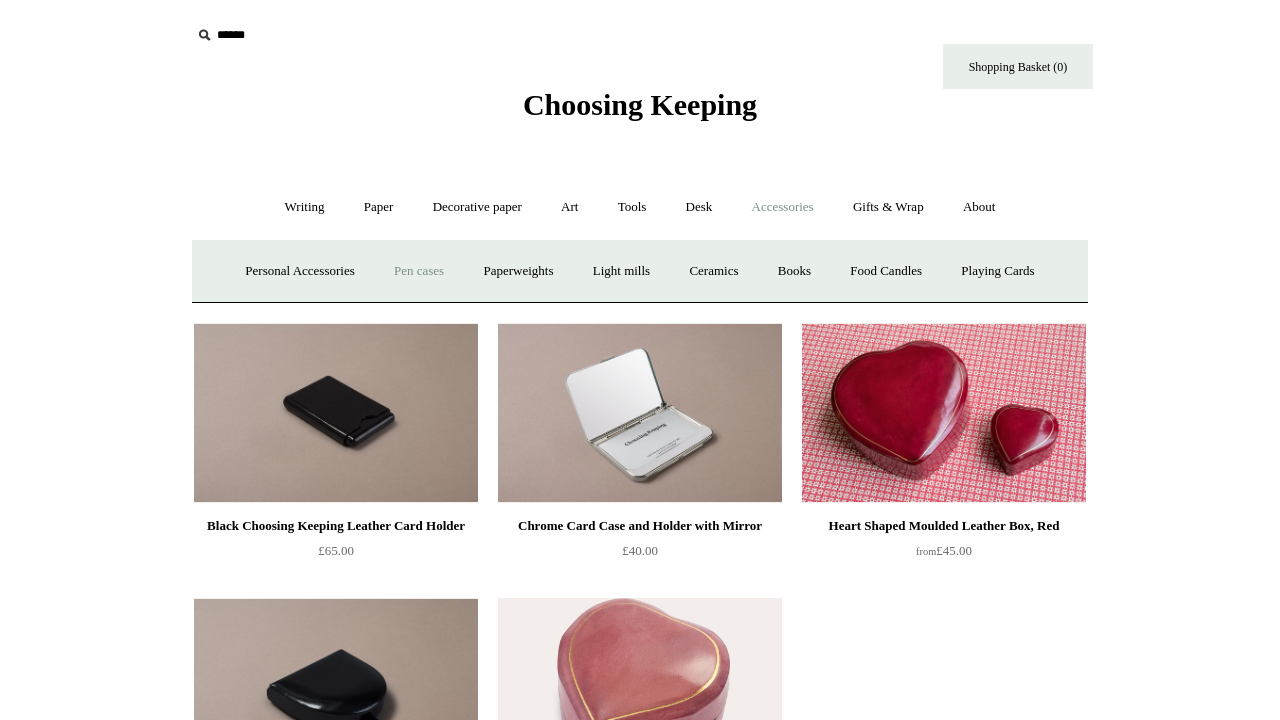 click on "Pen cases" at bounding box center (419, 271) 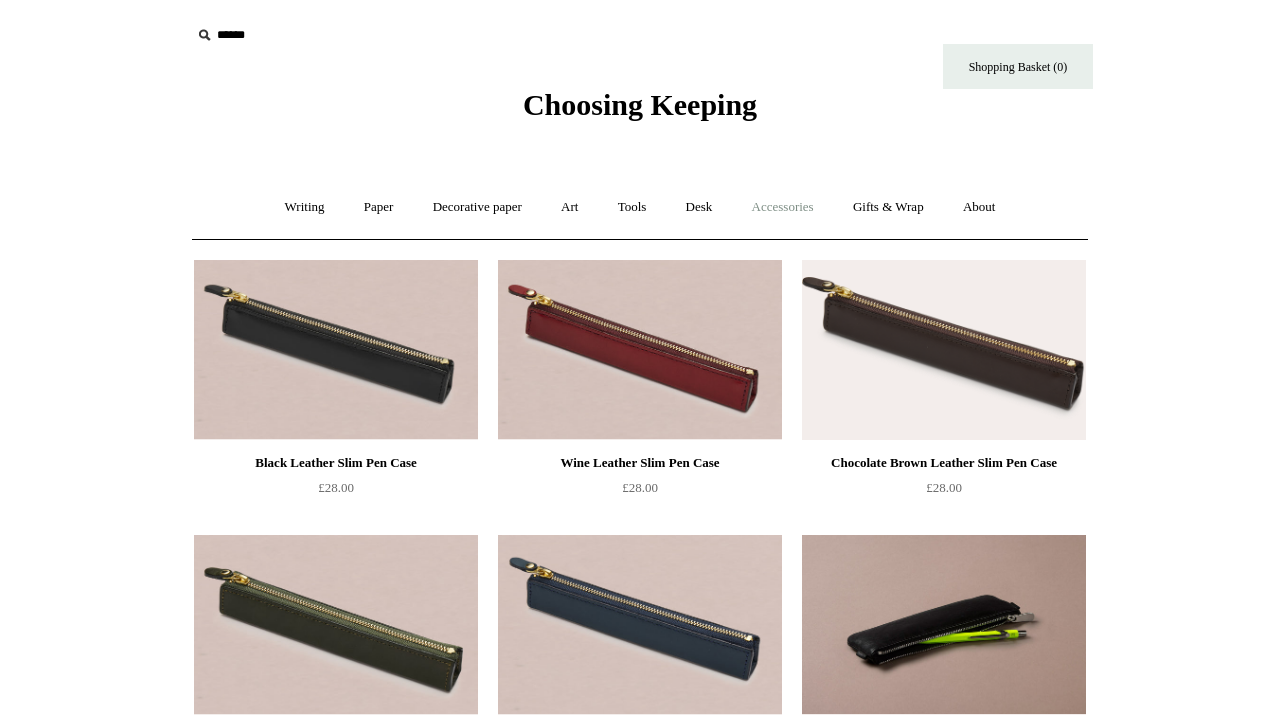 scroll, scrollTop: 0, scrollLeft: 0, axis: both 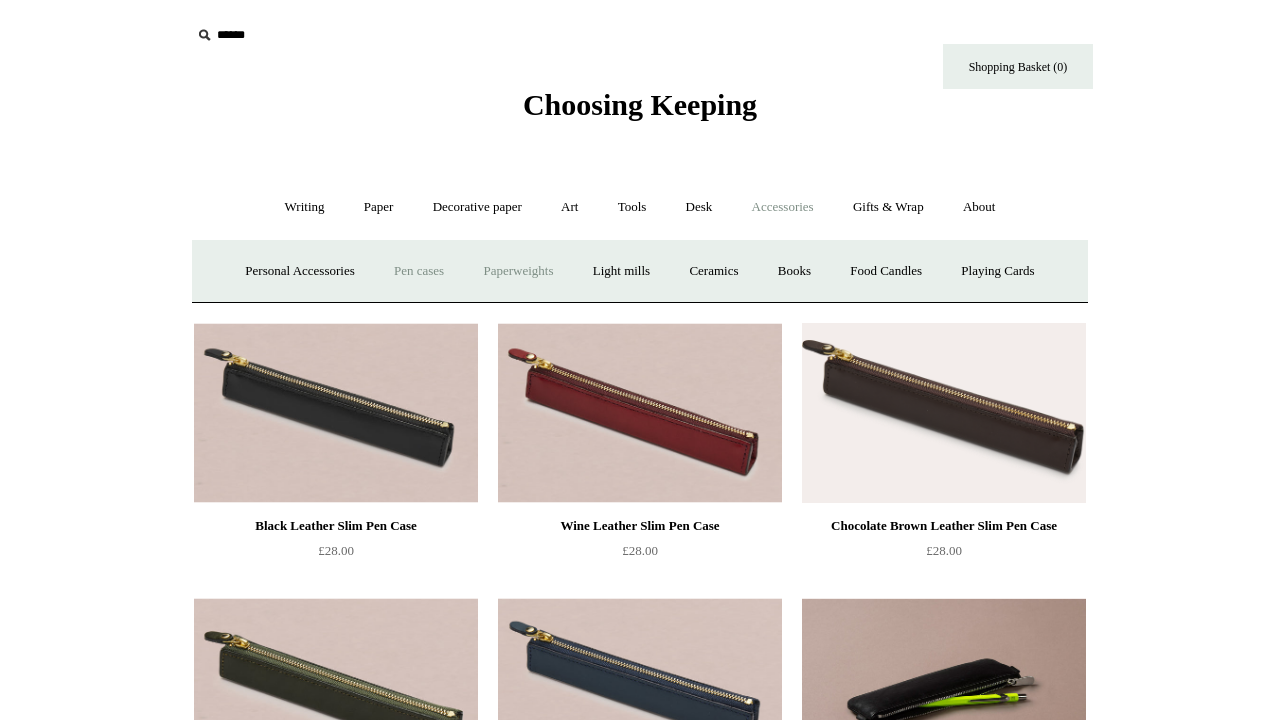 click on "Paperweights +" at bounding box center (518, 271) 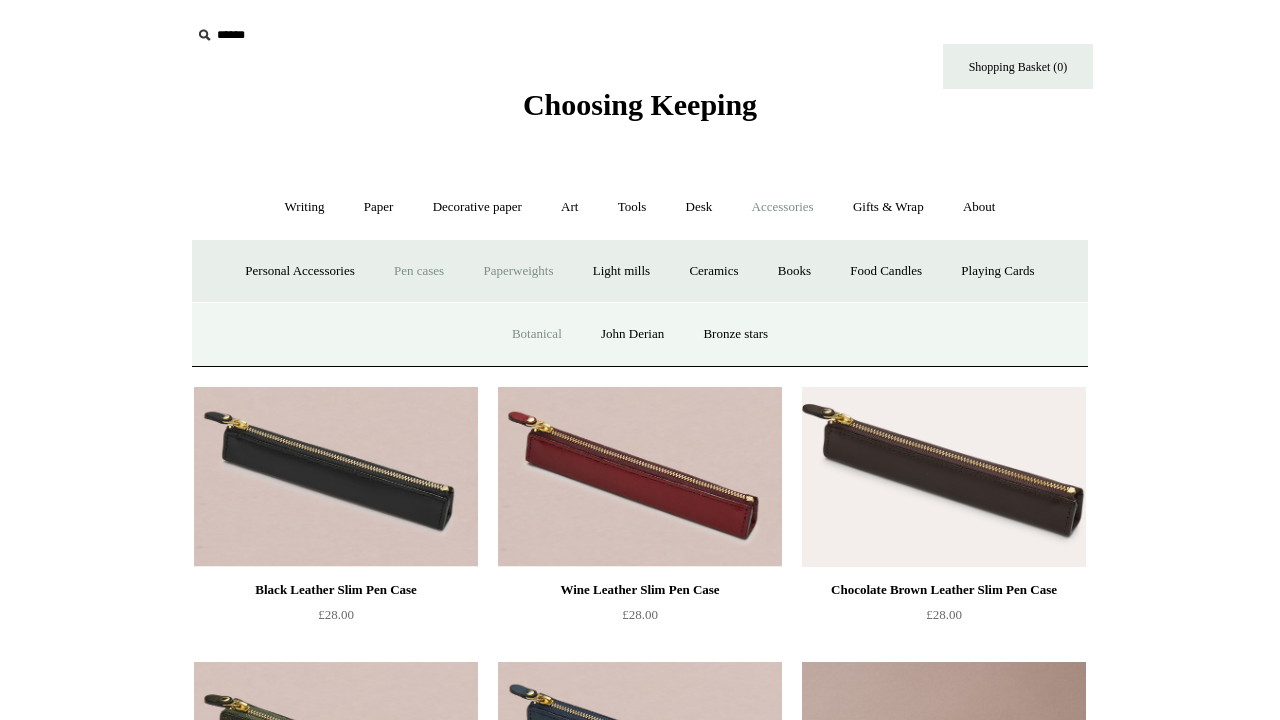 click on "Botanical" at bounding box center [537, 334] 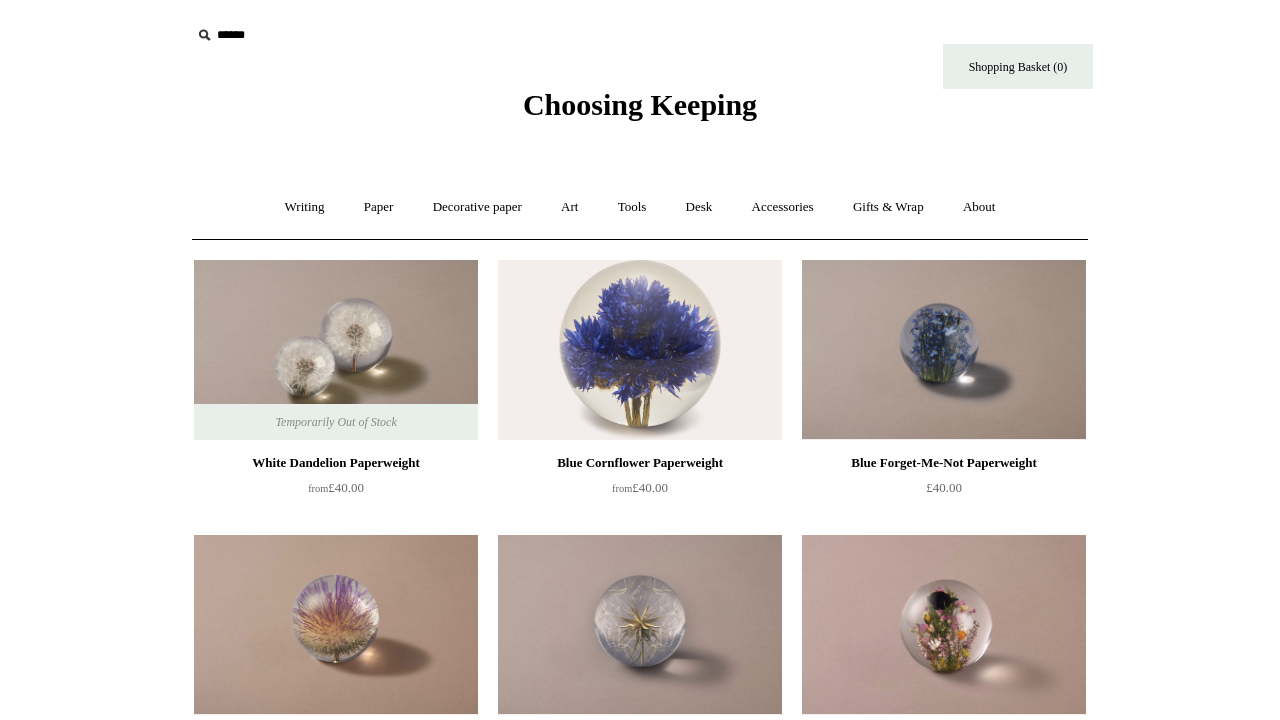scroll, scrollTop: 0, scrollLeft: 0, axis: both 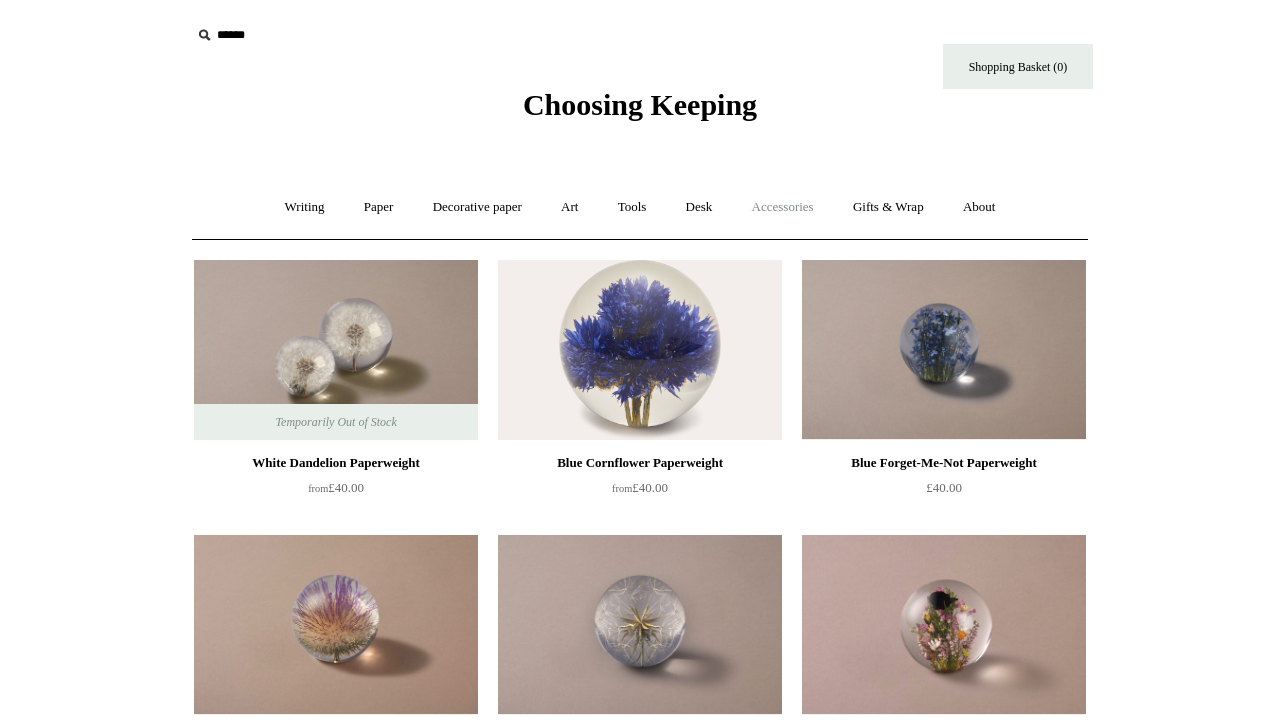 click on "Accessories +" at bounding box center [783, 207] 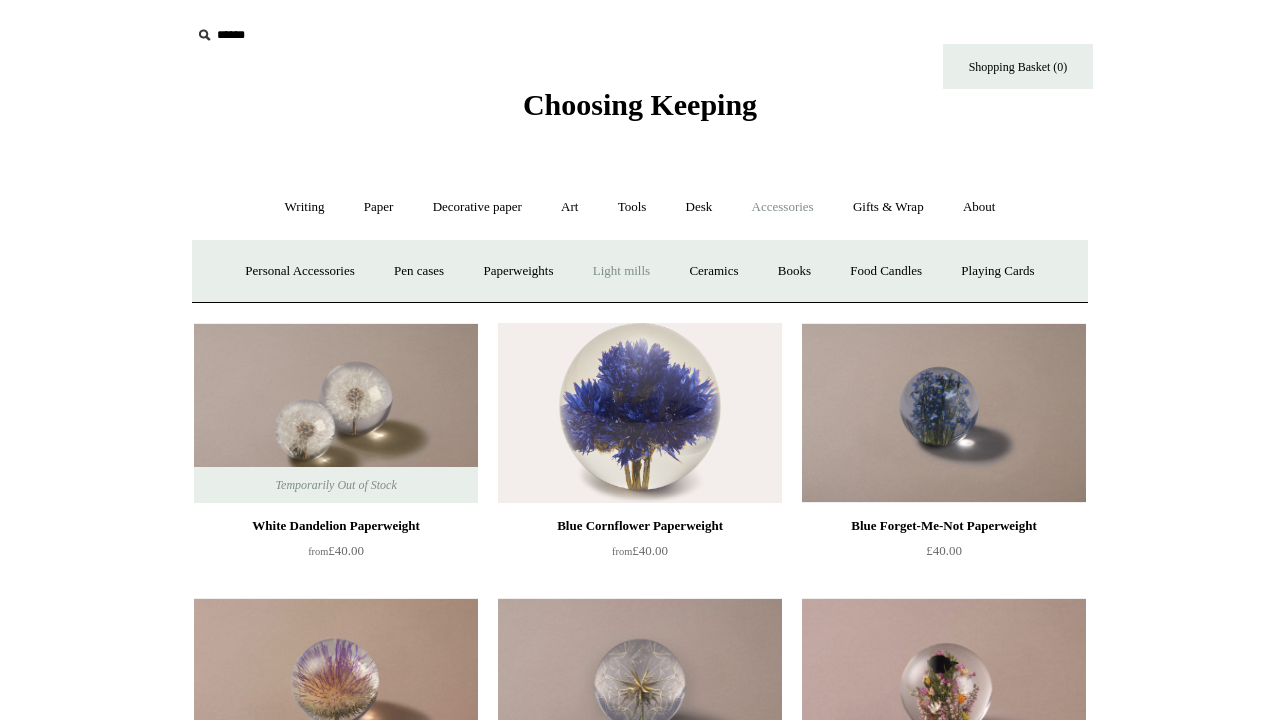 click on "Light mills" at bounding box center (621, 271) 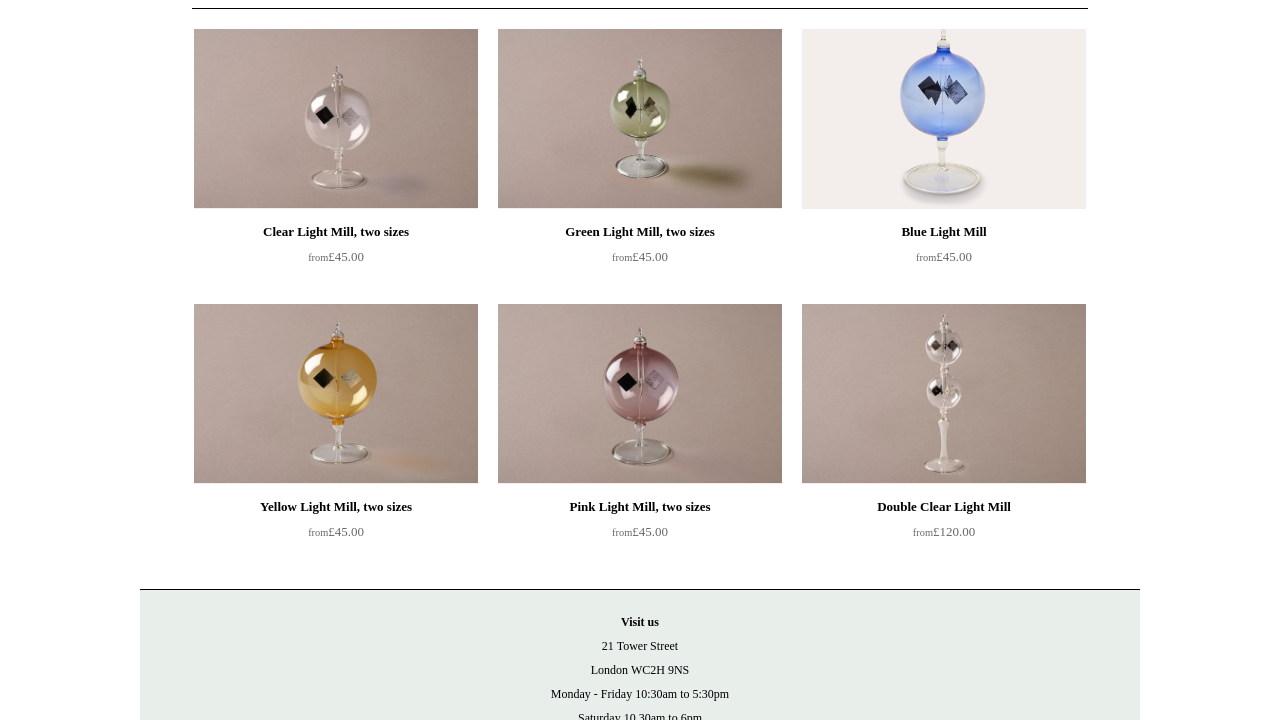 scroll, scrollTop: 0, scrollLeft: 0, axis: both 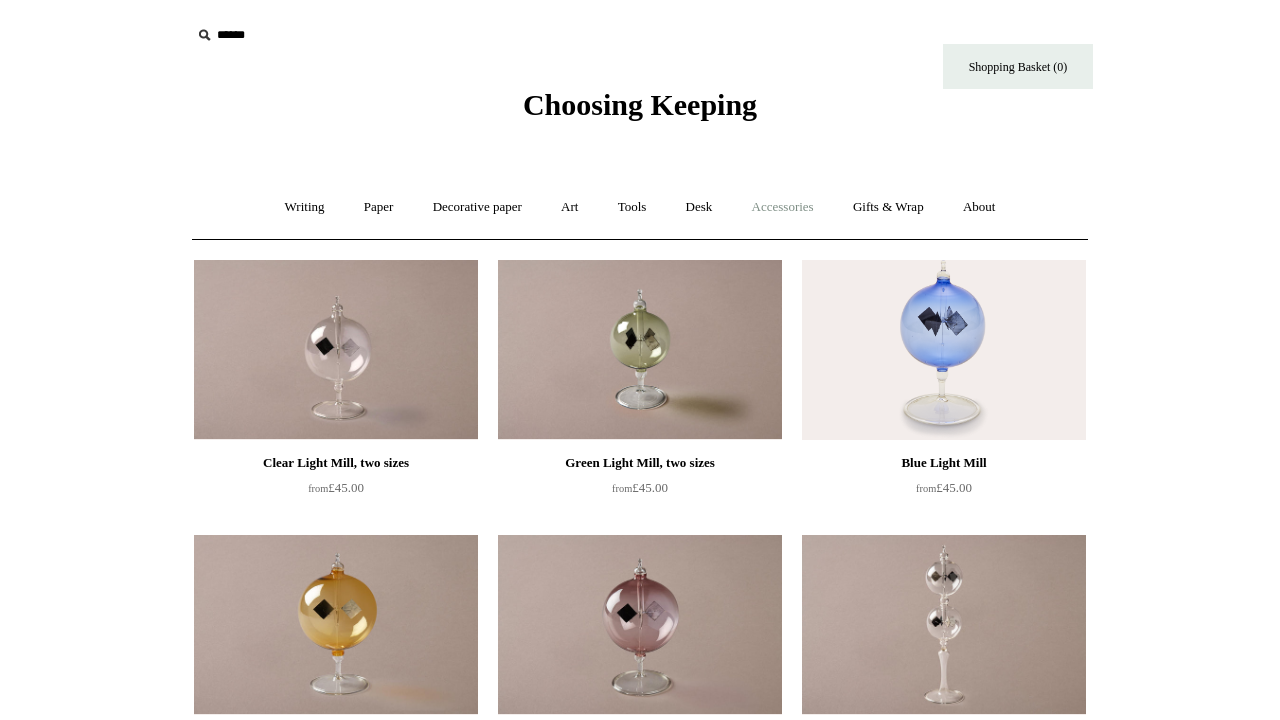 click on "Accessories +" at bounding box center [783, 207] 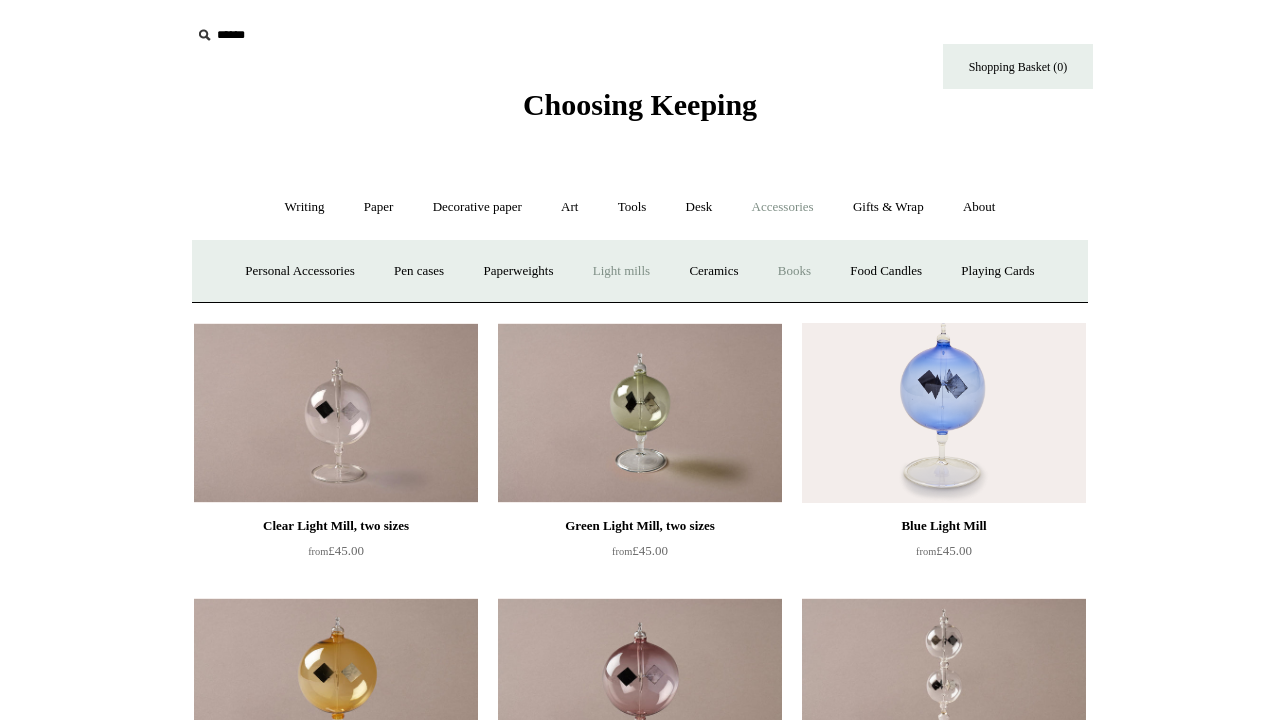 click on "Books" at bounding box center [794, 271] 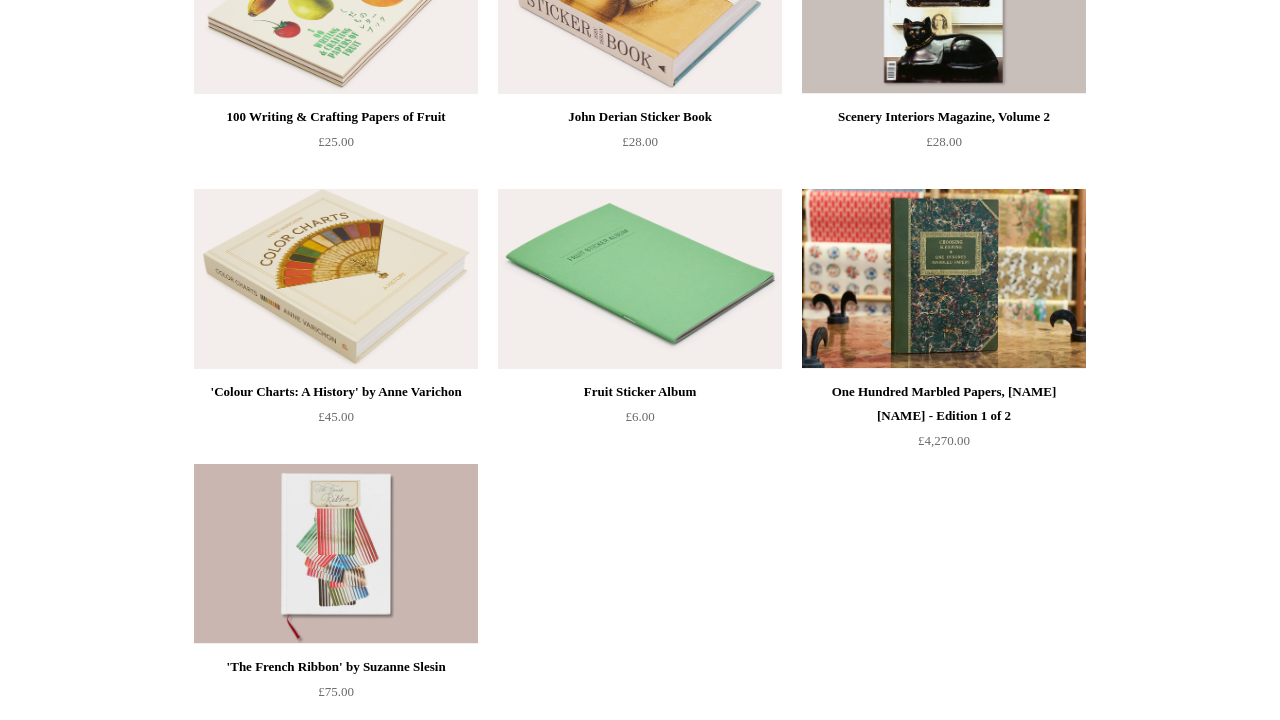 scroll, scrollTop: 348, scrollLeft: 0, axis: vertical 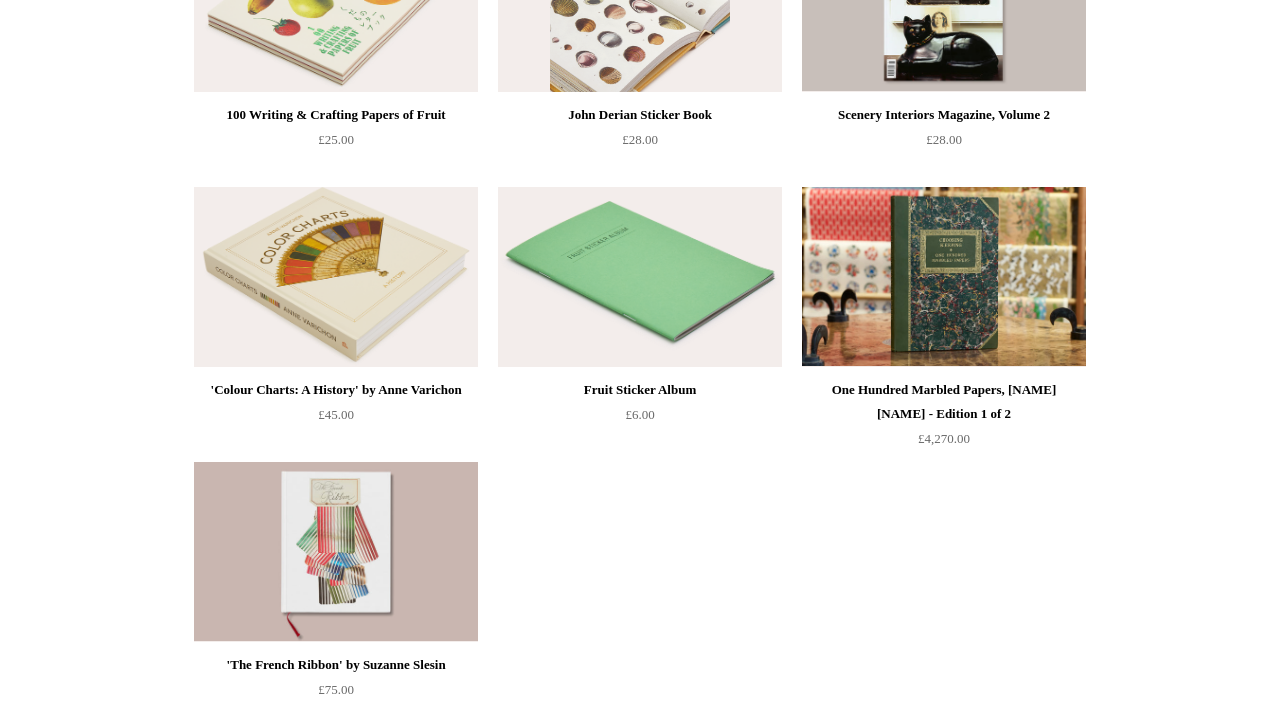 click at bounding box center [640, 2] 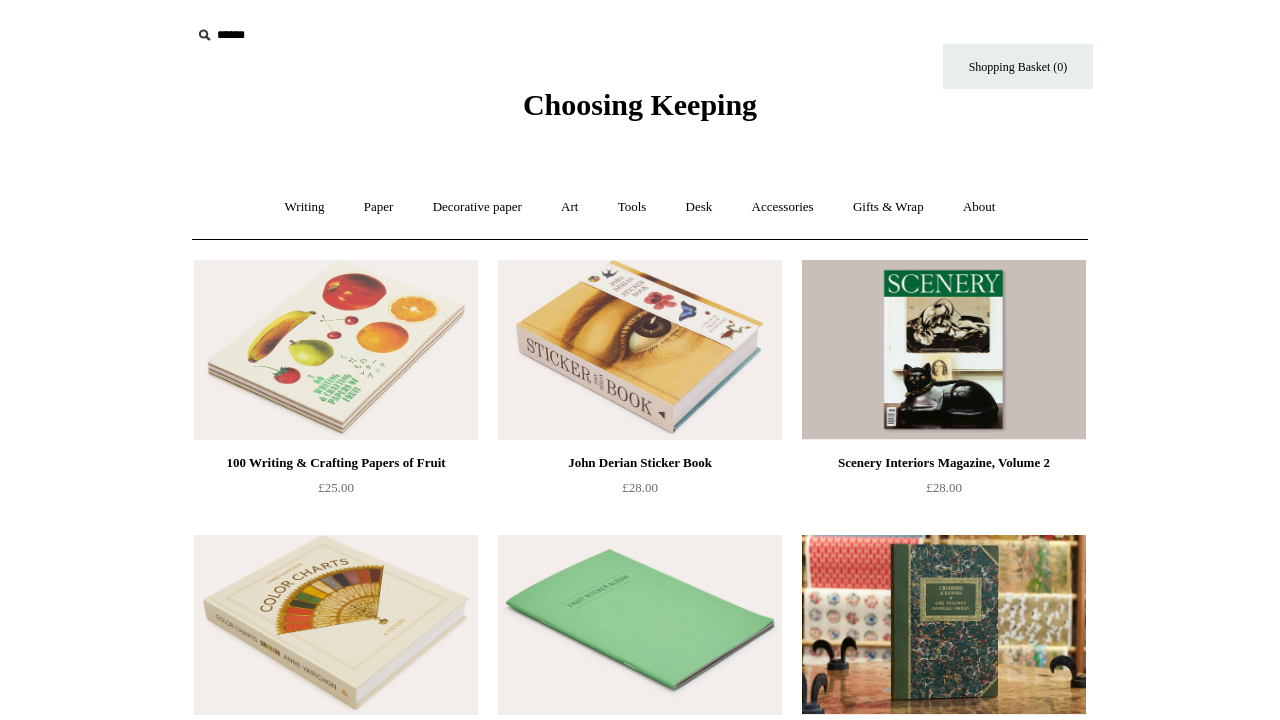 scroll, scrollTop: 0, scrollLeft: 0, axis: both 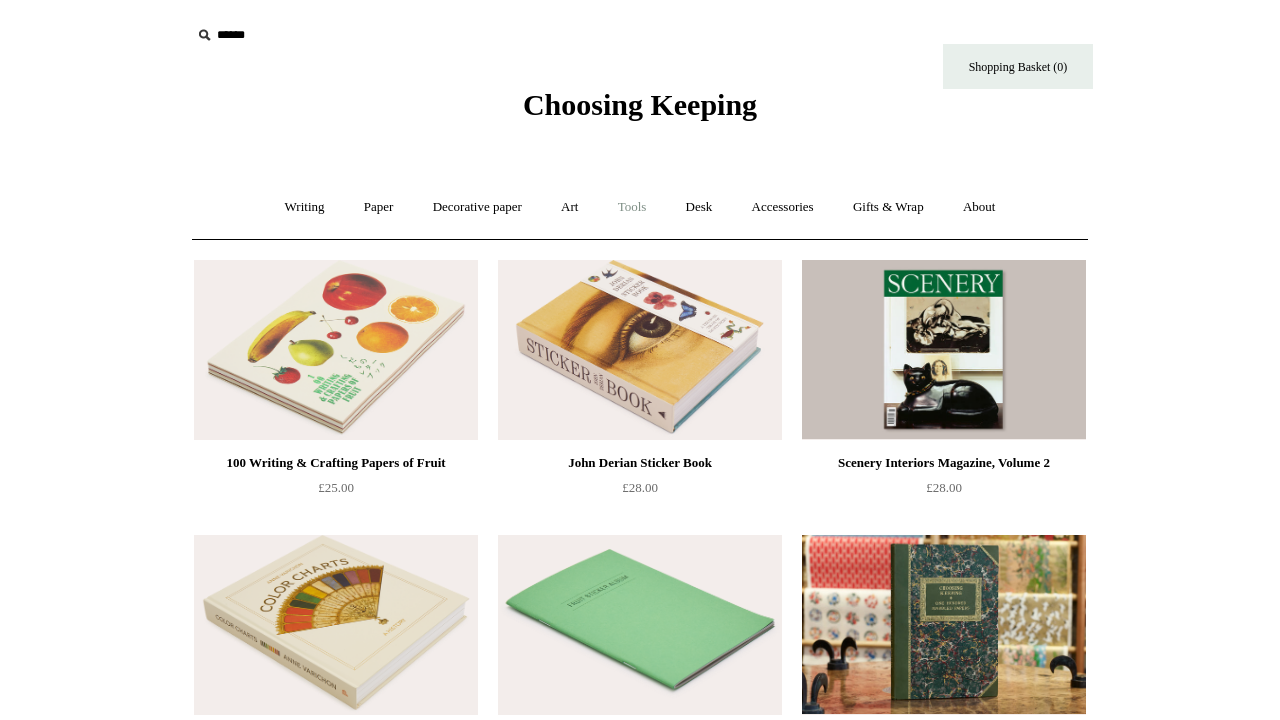 click on "Tools +" at bounding box center [632, 207] 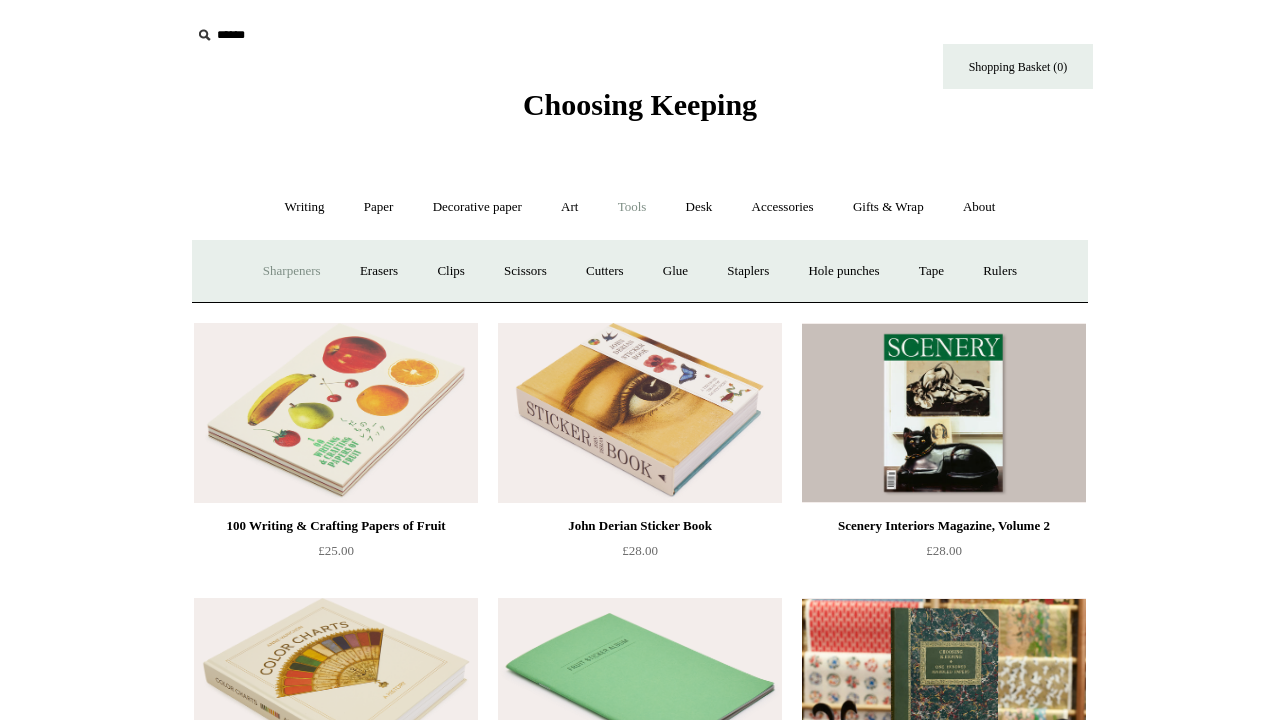 click on "Sharpeners" at bounding box center [292, 271] 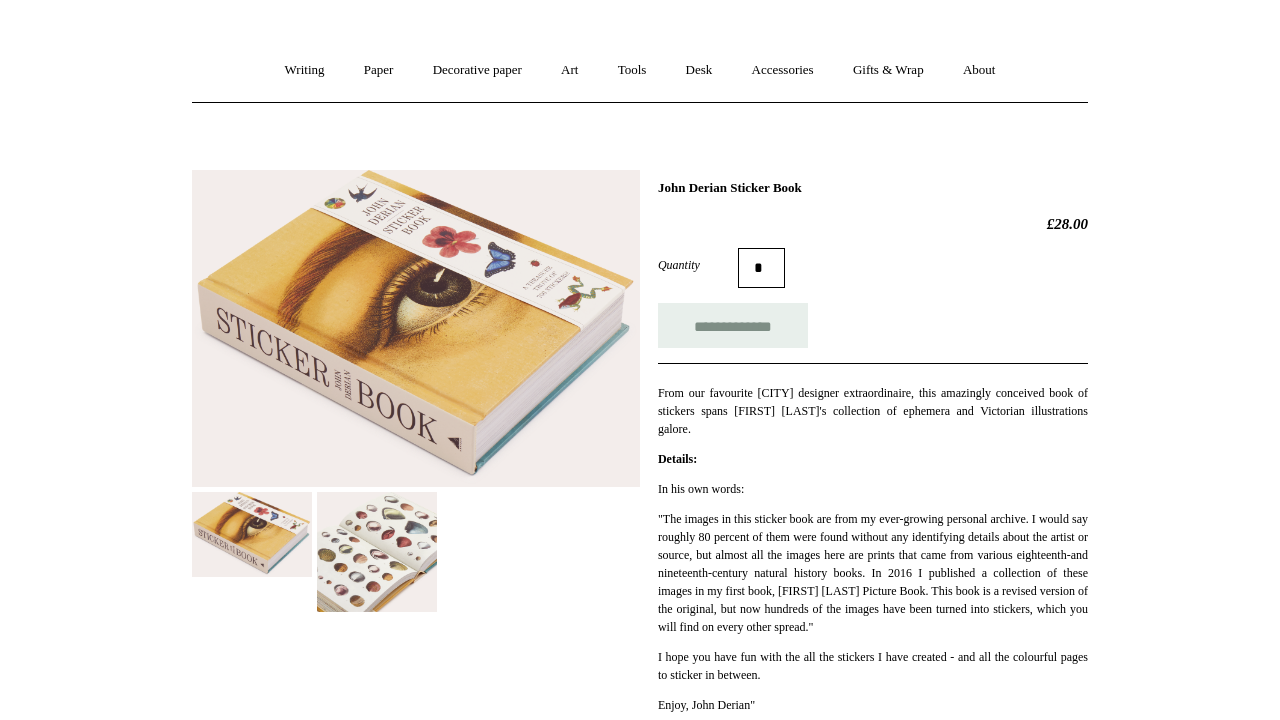 scroll, scrollTop: 140, scrollLeft: 0, axis: vertical 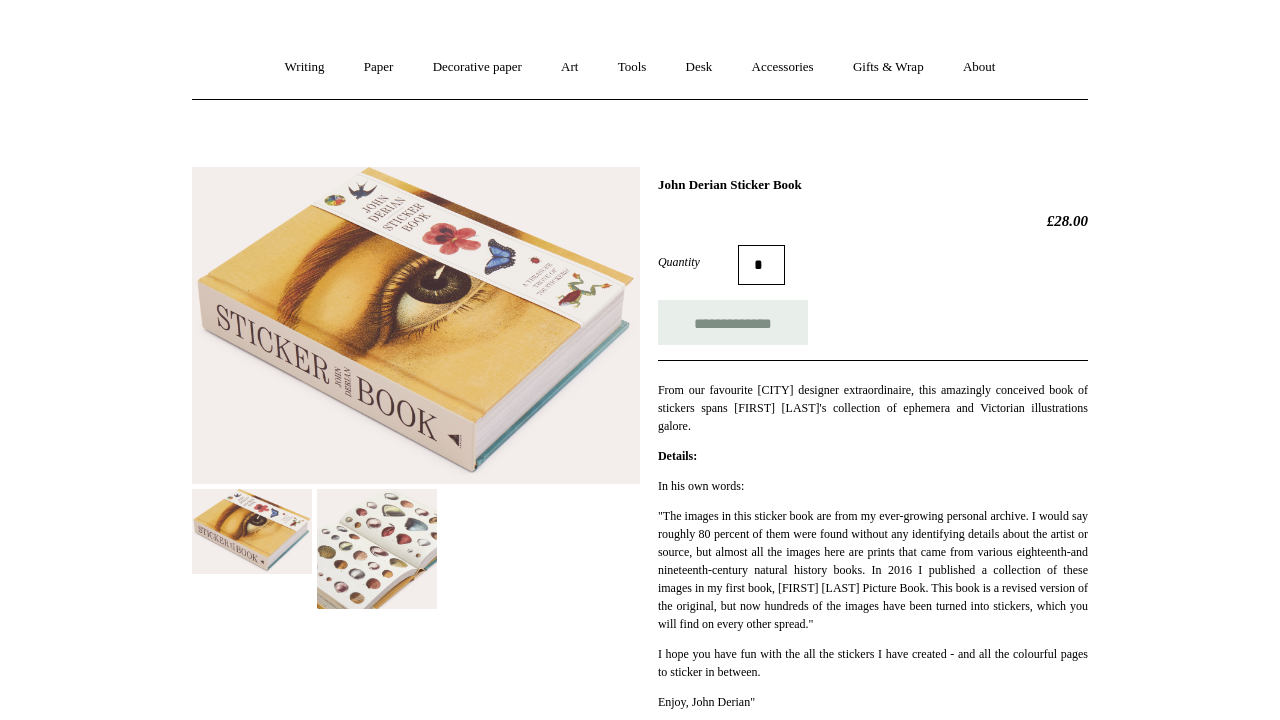 click at bounding box center (377, 549) 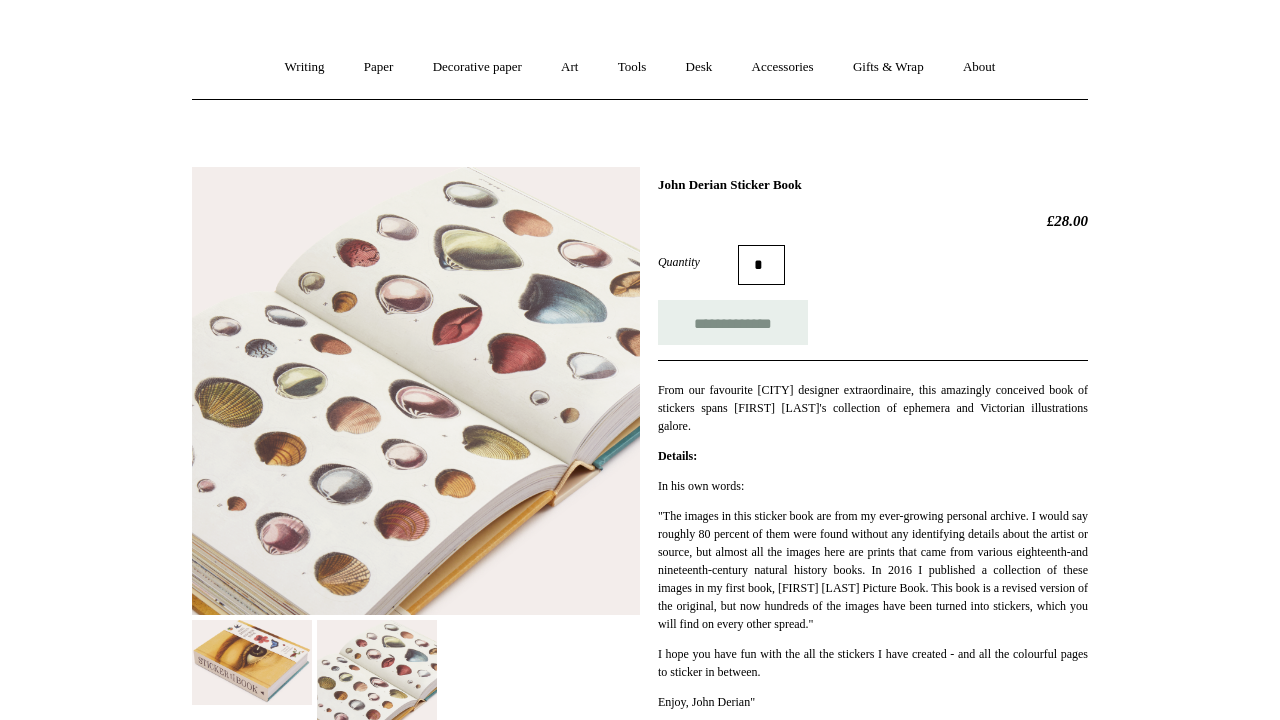 click at bounding box center (252, 662) 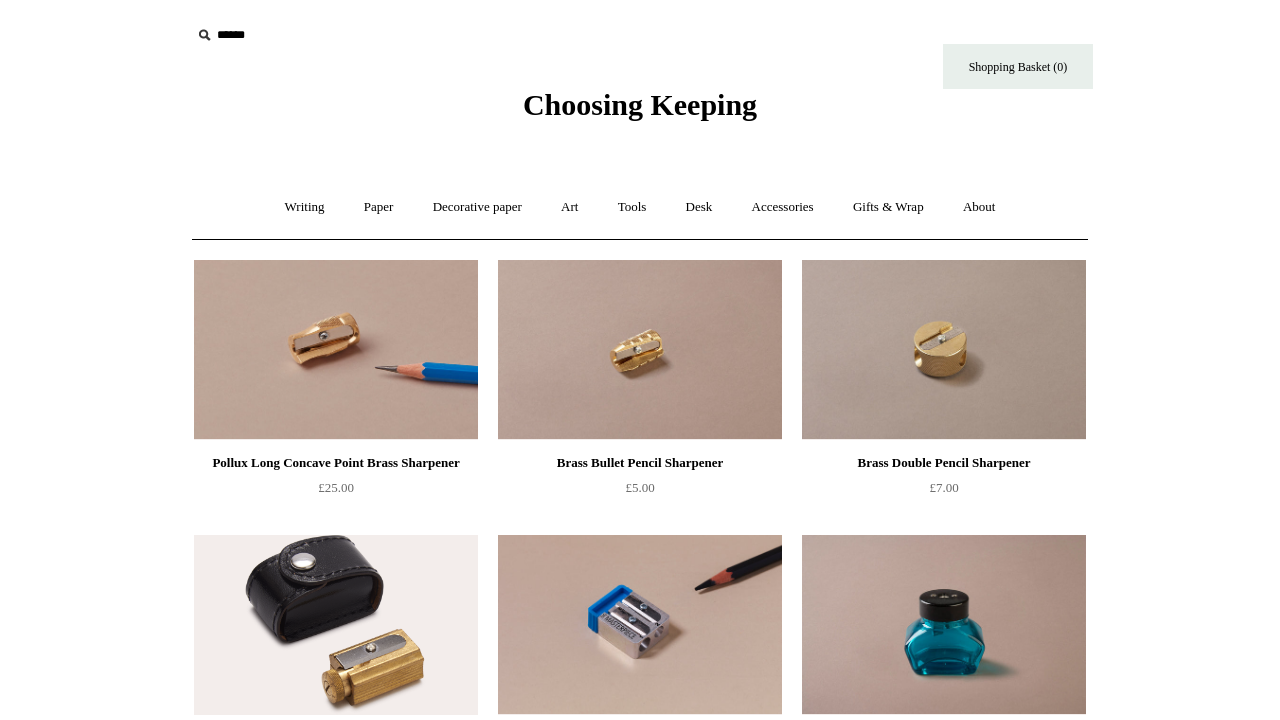 scroll, scrollTop: 0, scrollLeft: 0, axis: both 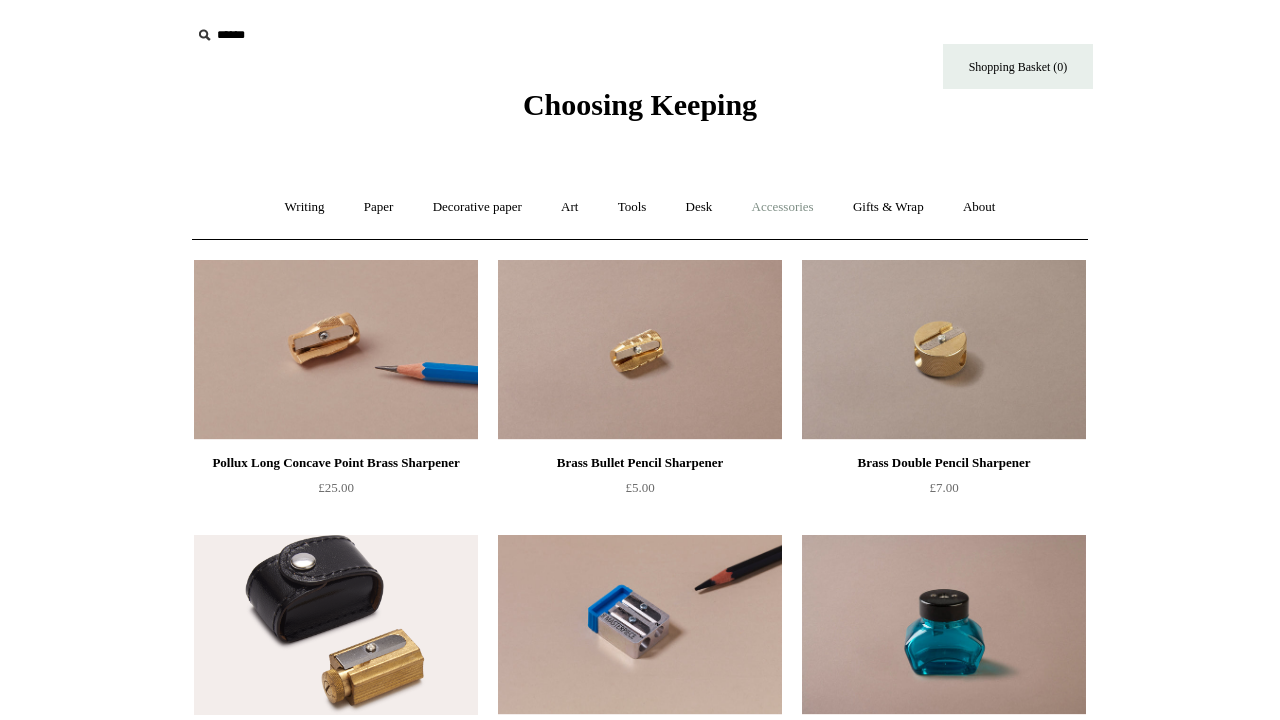 click on "Accessories +" at bounding box center [783, 207] 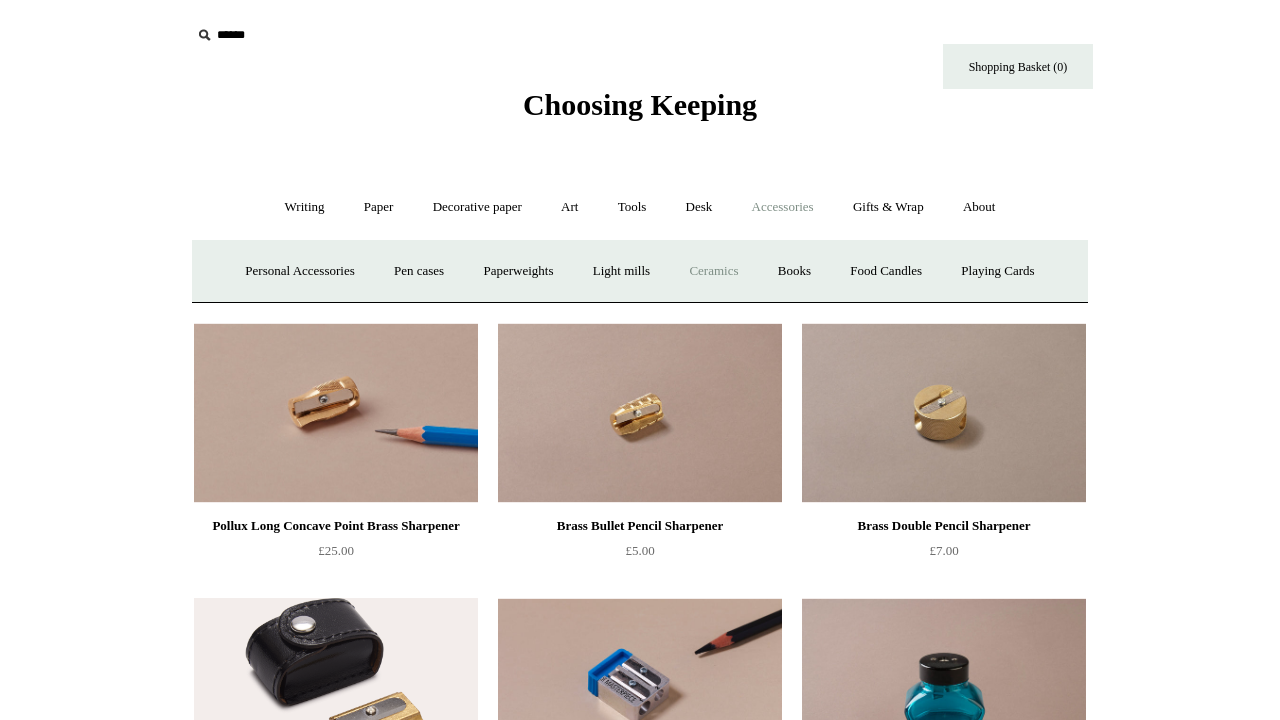 click on "Ceramics  +" at bounding box center [713, 271] 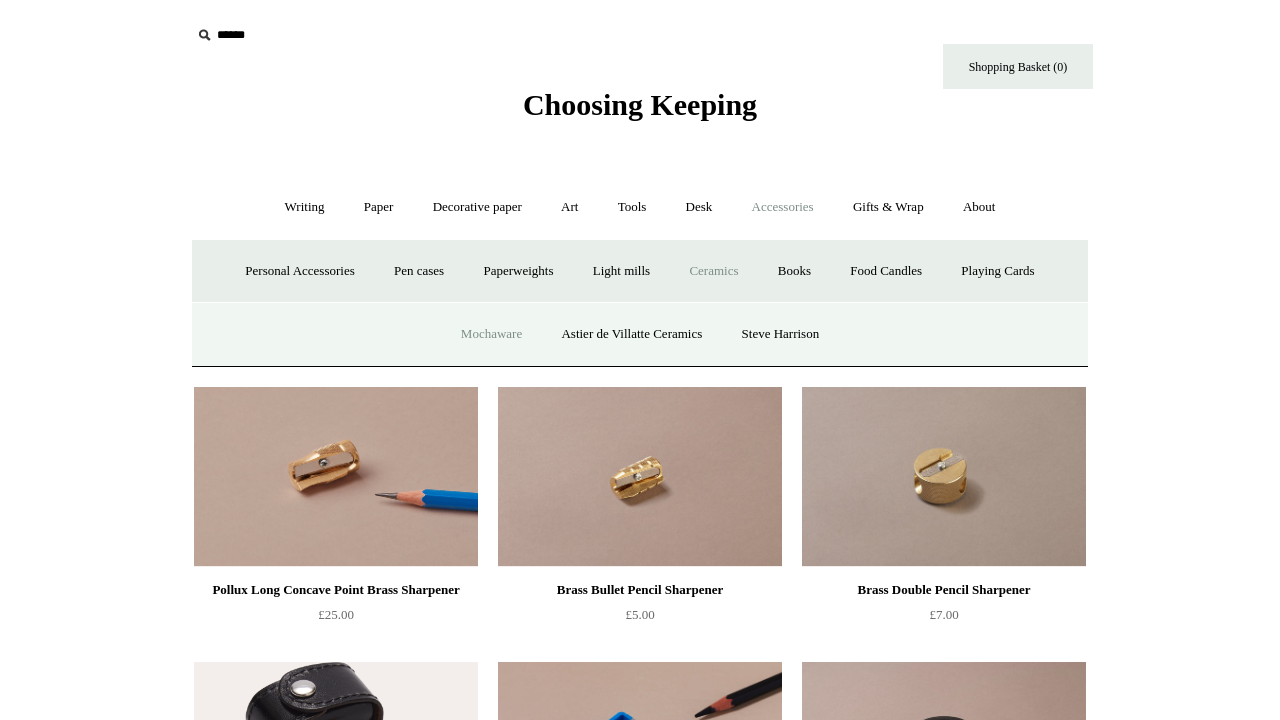 click on "Mochaware" at bounding box center [491, 334] 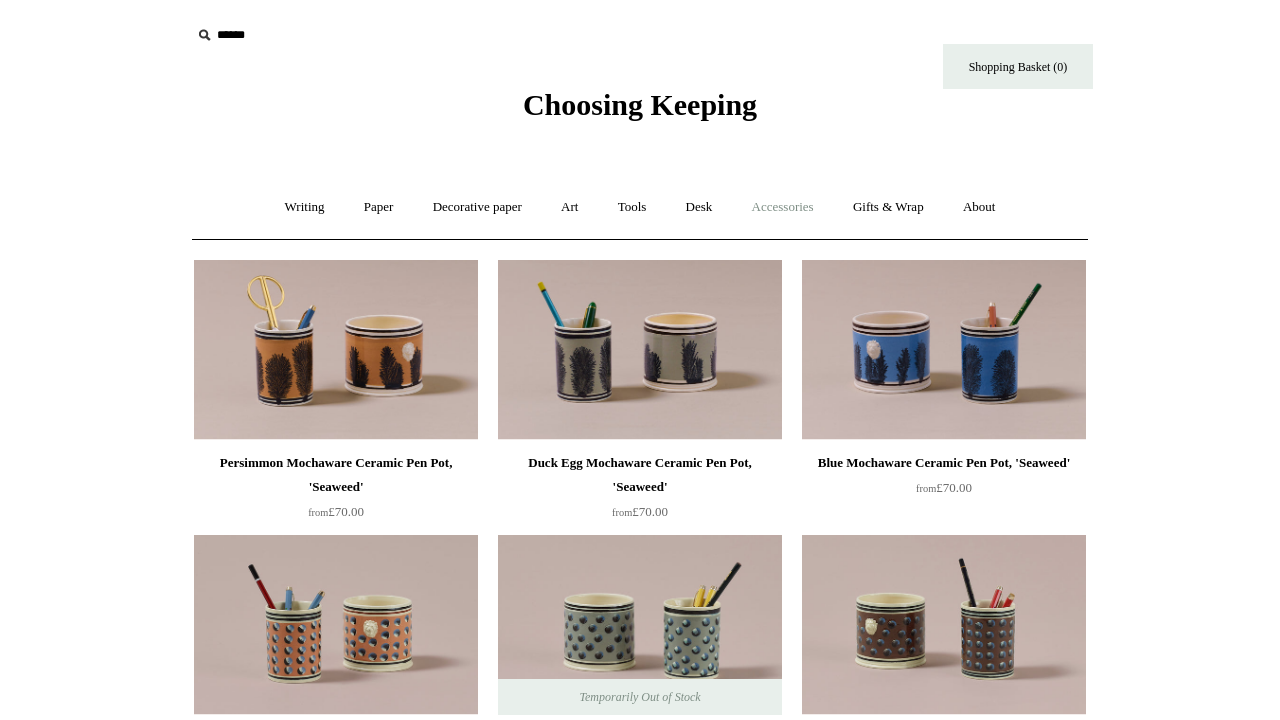 scroll, scrollTop: 0, scrollLeft: 0, axis: both 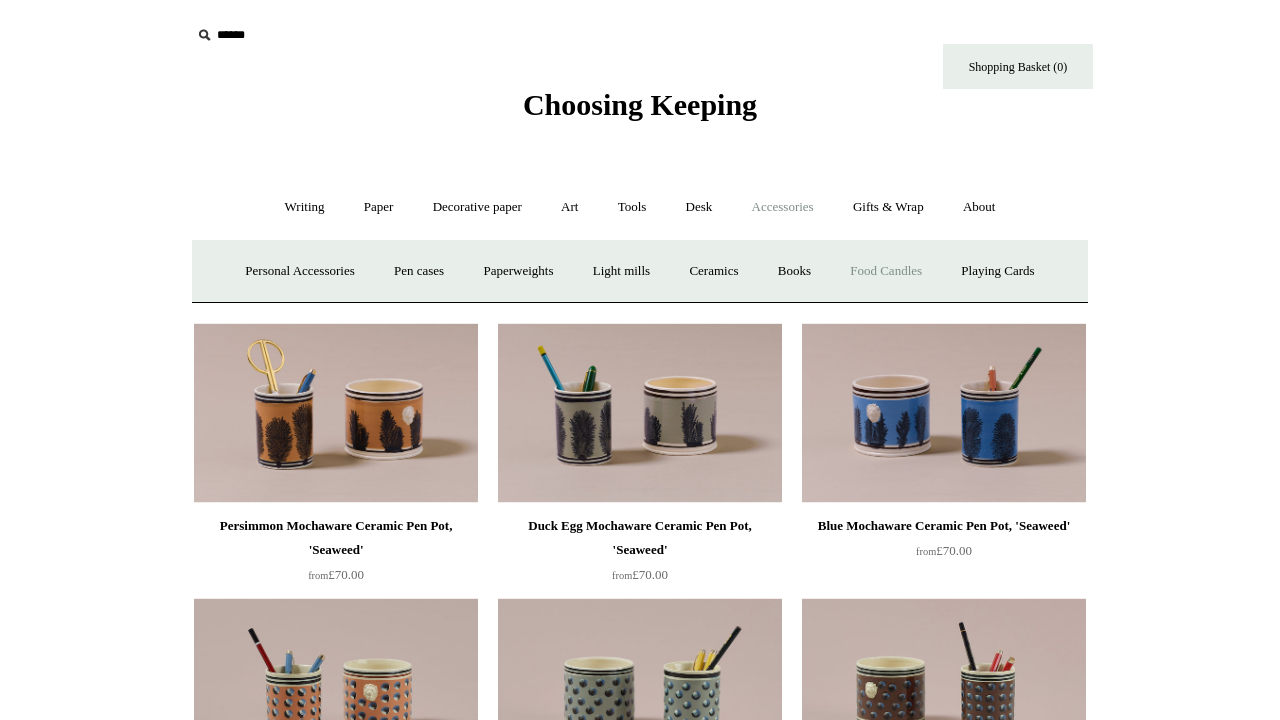 click on "Food Candles" at bounding box center (886, 271) 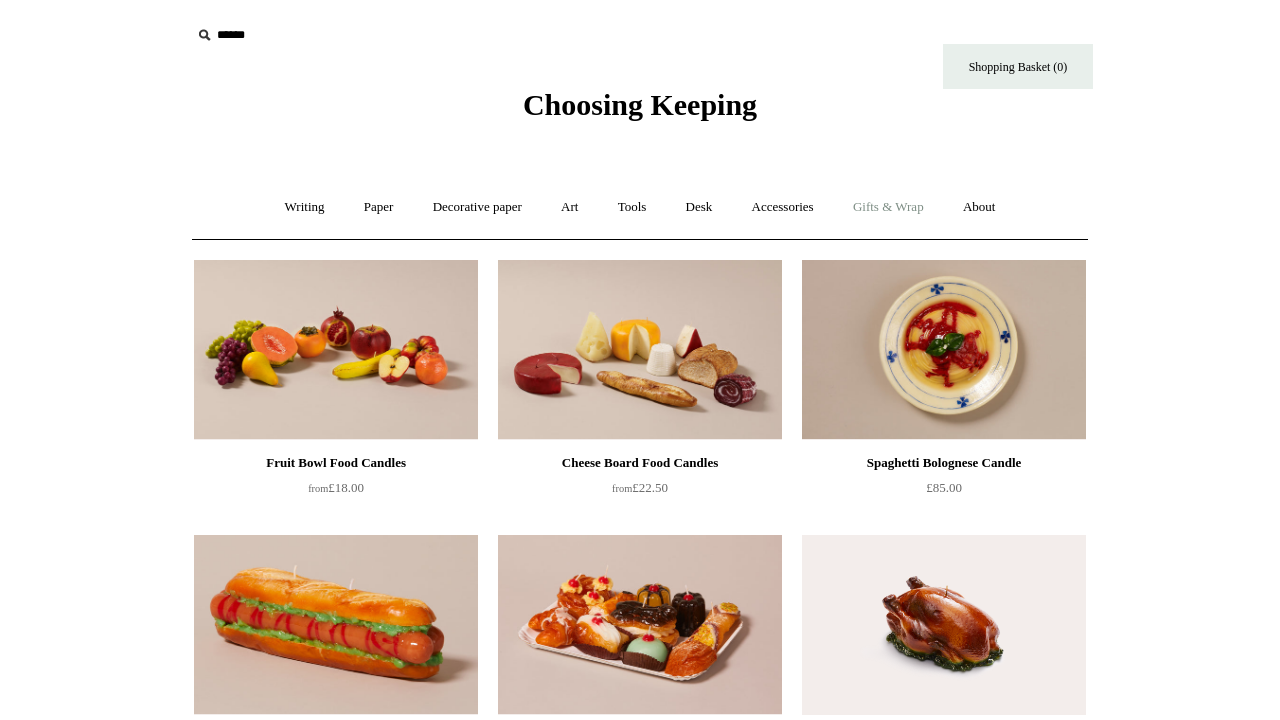 scroll, scrollTop: 0, scrollLeft: 0, axis: both 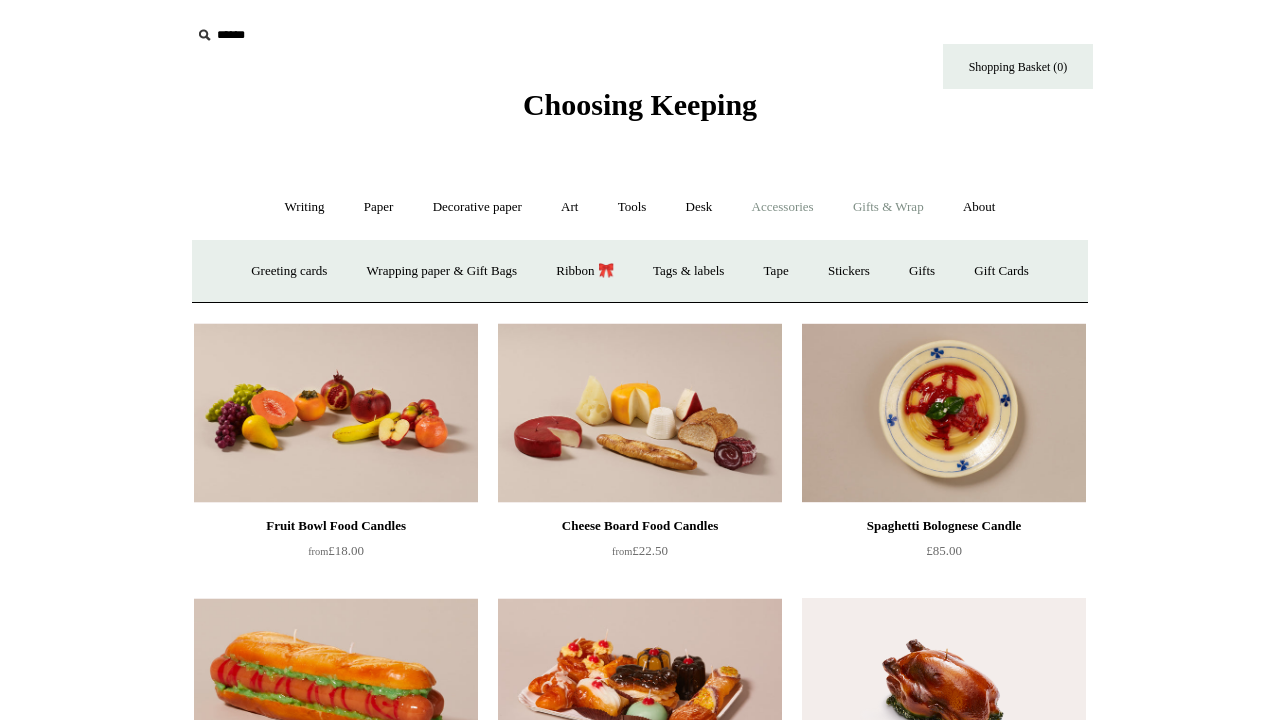 click on "Accessories +" at bounding box center [783, 207] 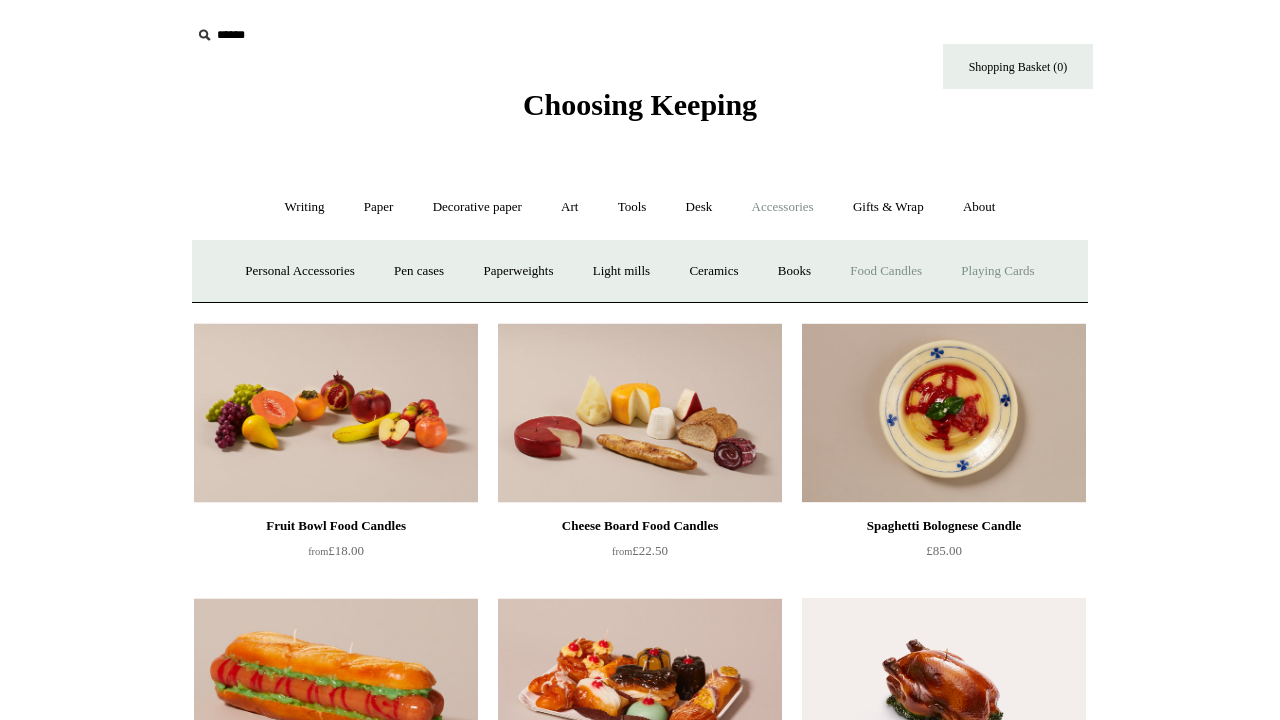 click on "Playing Cards" at bounding box center (997, 271) 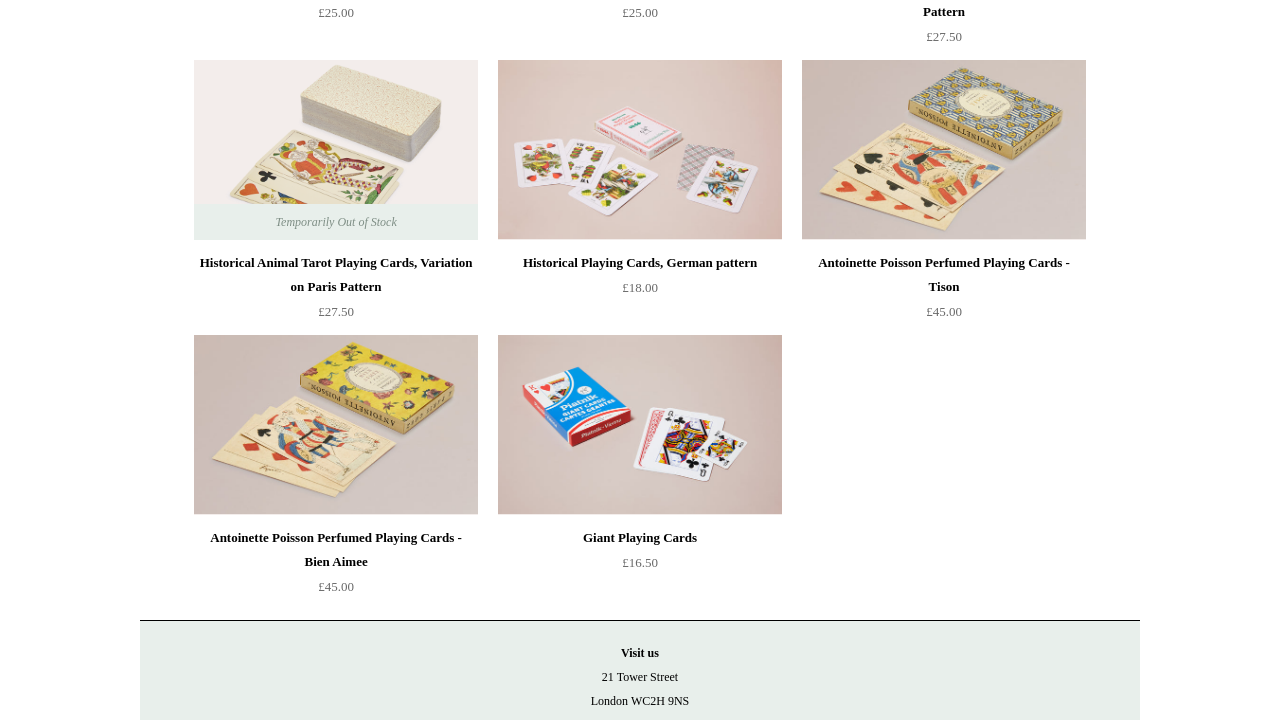 scroll, scrollTop: 503, scrollLeft: 0, axis: vertical 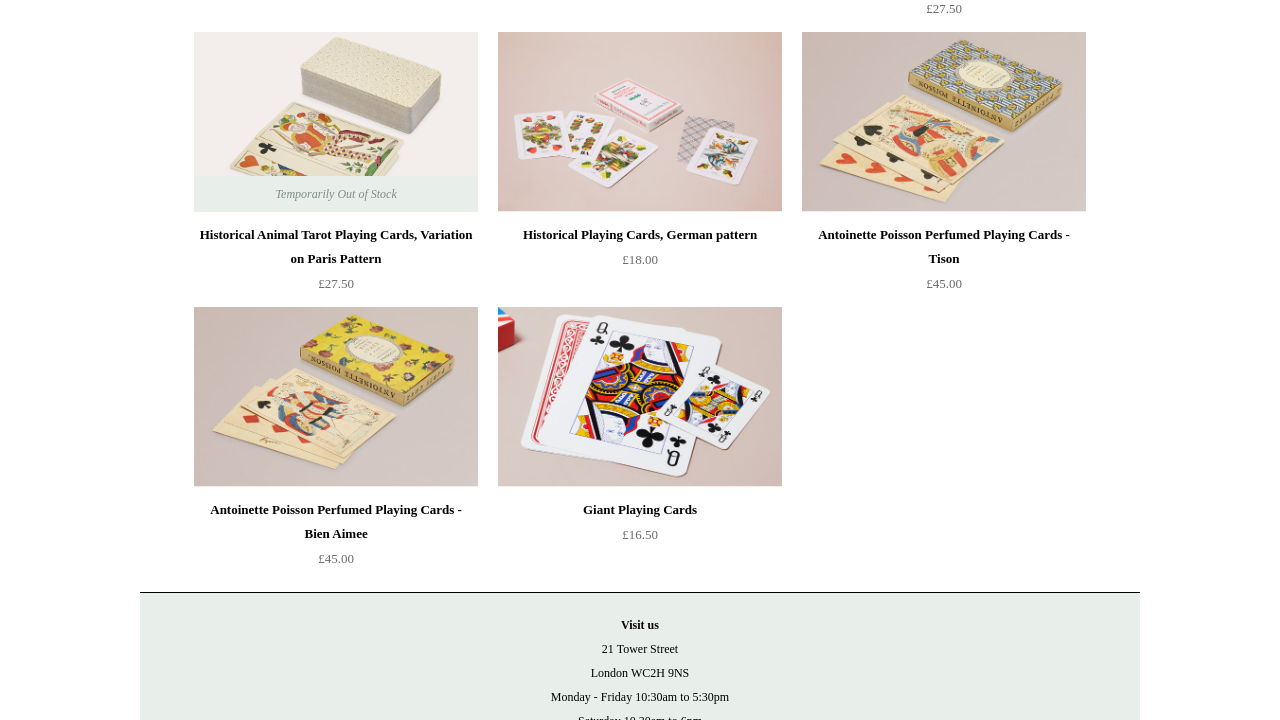 click at bounding box center [640, 397] 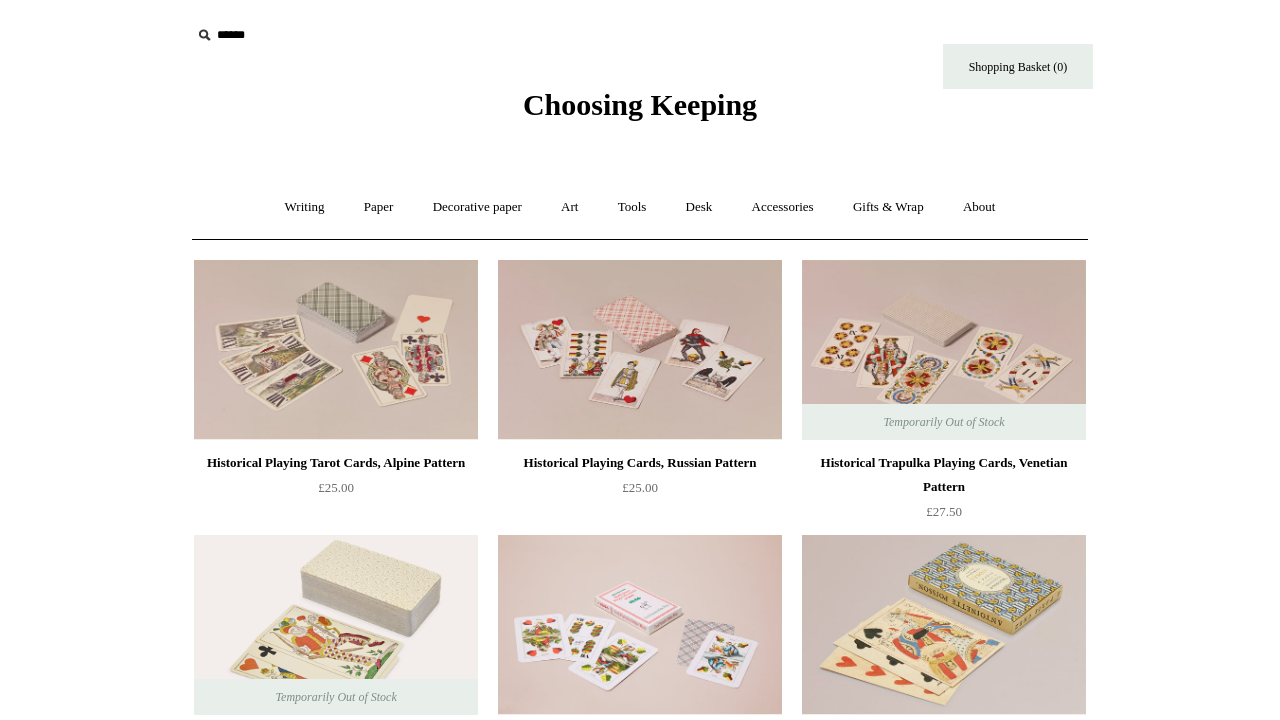 scroll, scrollTop: 0, scrollLeft: 0, axis: both 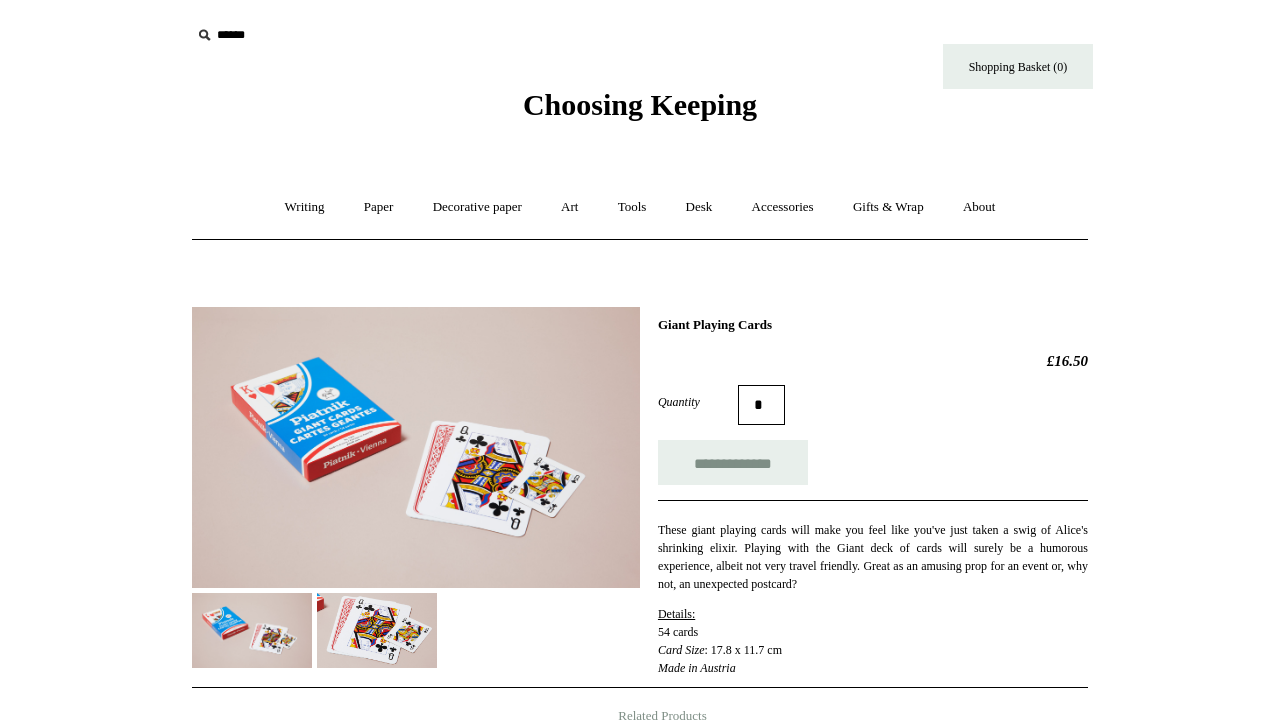 click at bounding box center [377, 630] 